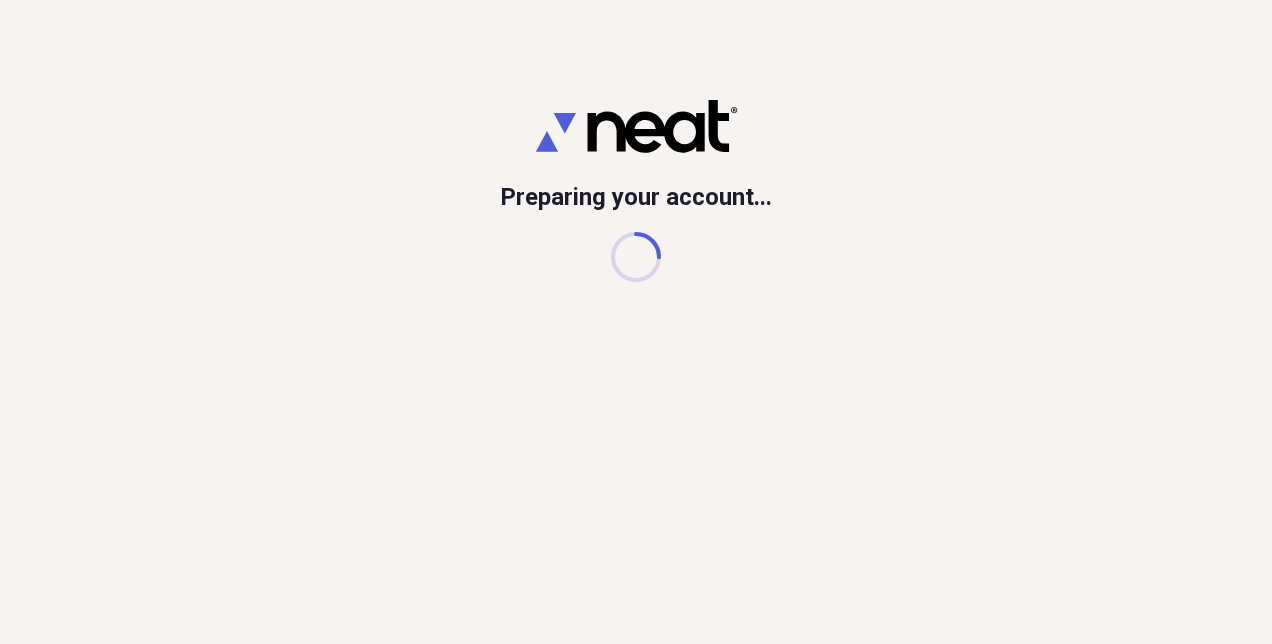 scroll, scrollTop: 0, scrollLeft: 0, axis: both 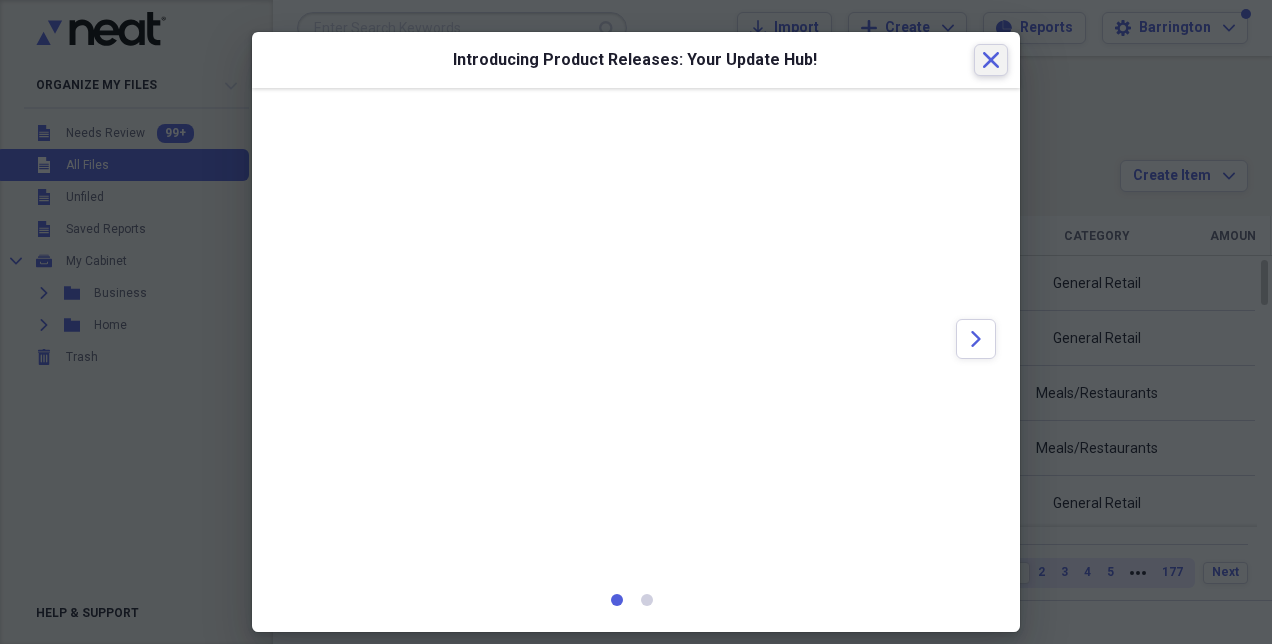 click 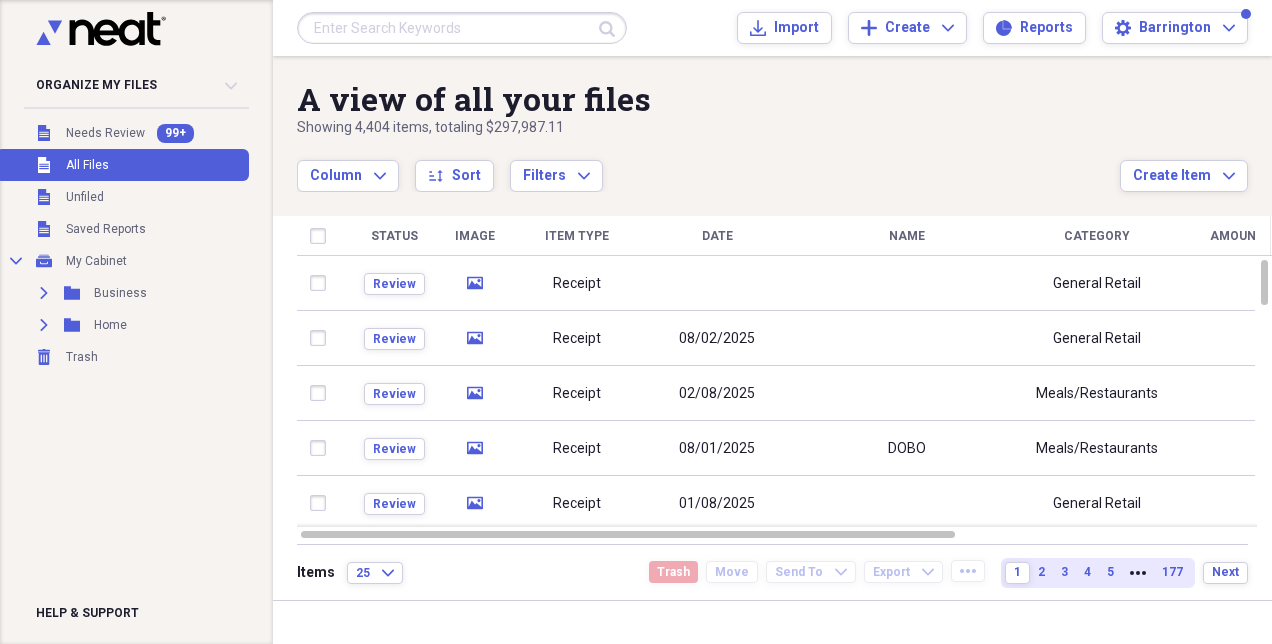 click at bounding box center (462, 28) 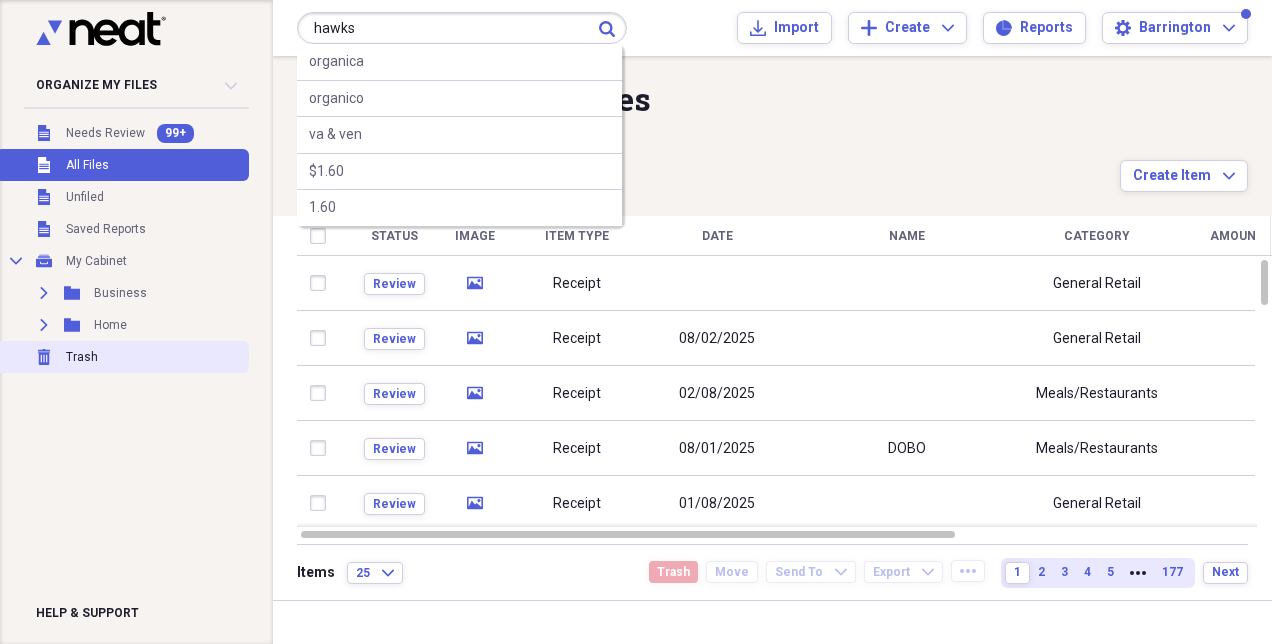 type on "hawks" 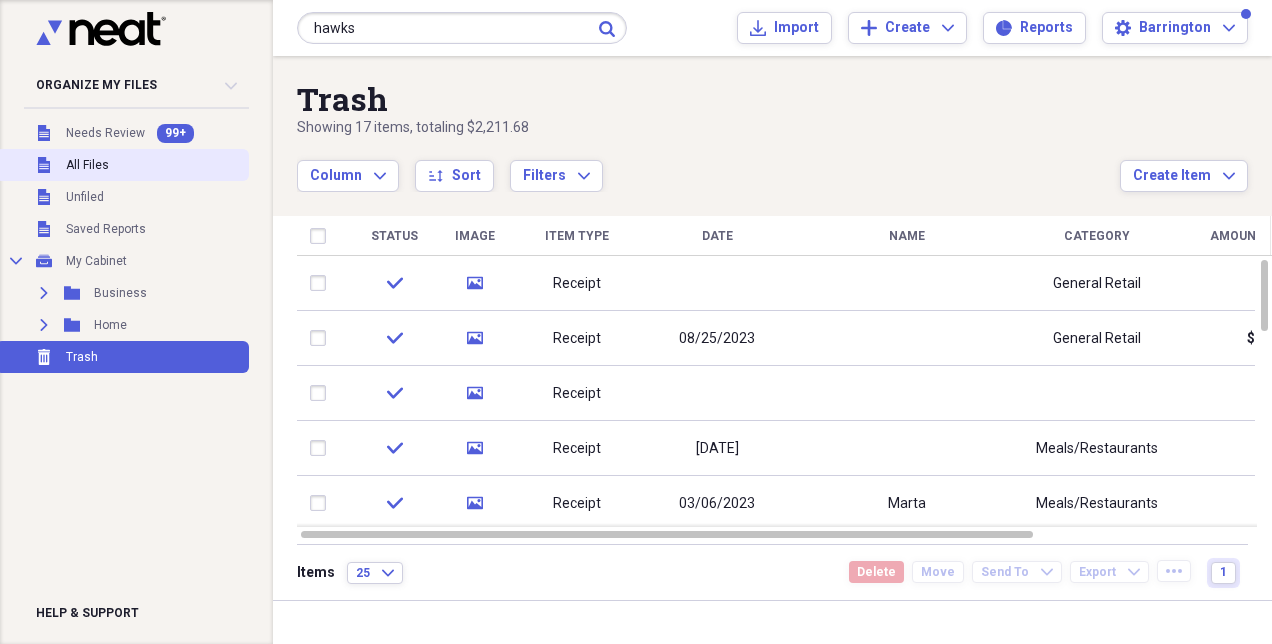 click on "All Files" at bounding box center [87, 165] 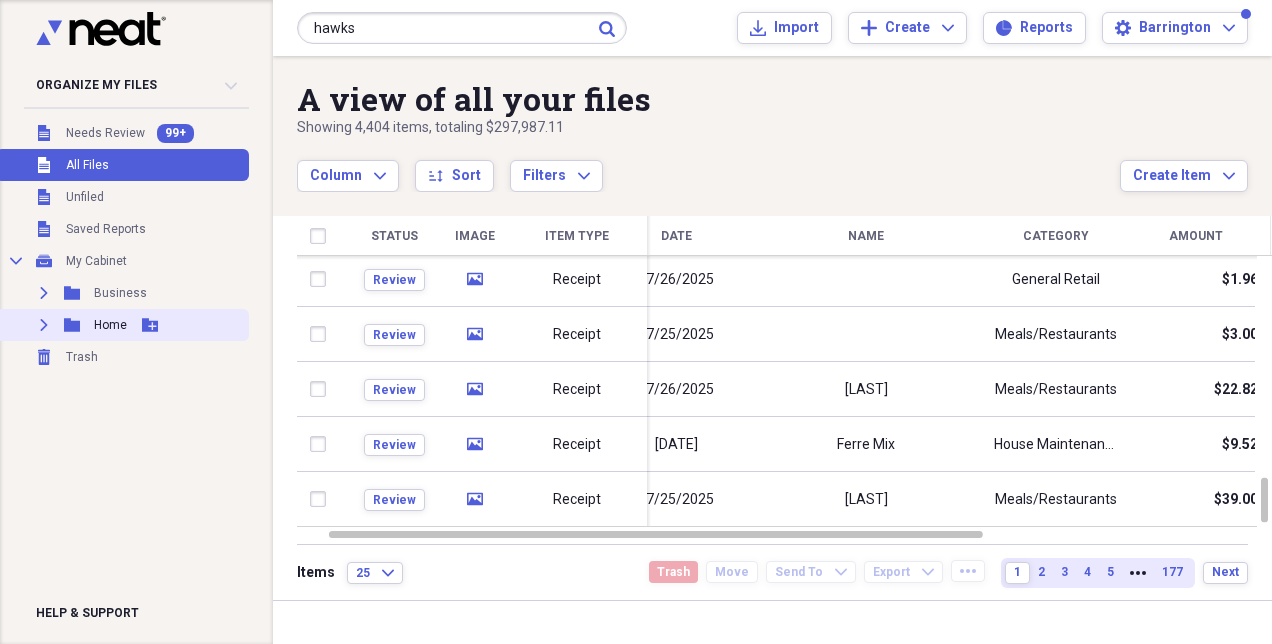 click on "Expand" 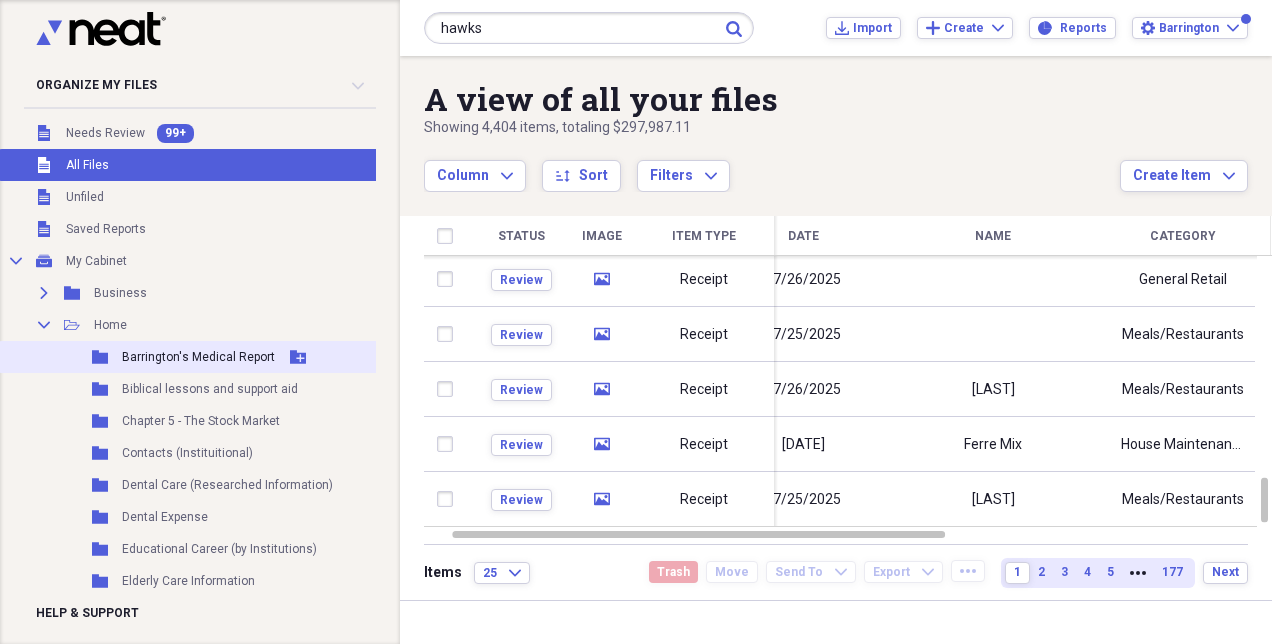 click on "[PERSON]'s Medical Report" at bounding box center (198, 357) 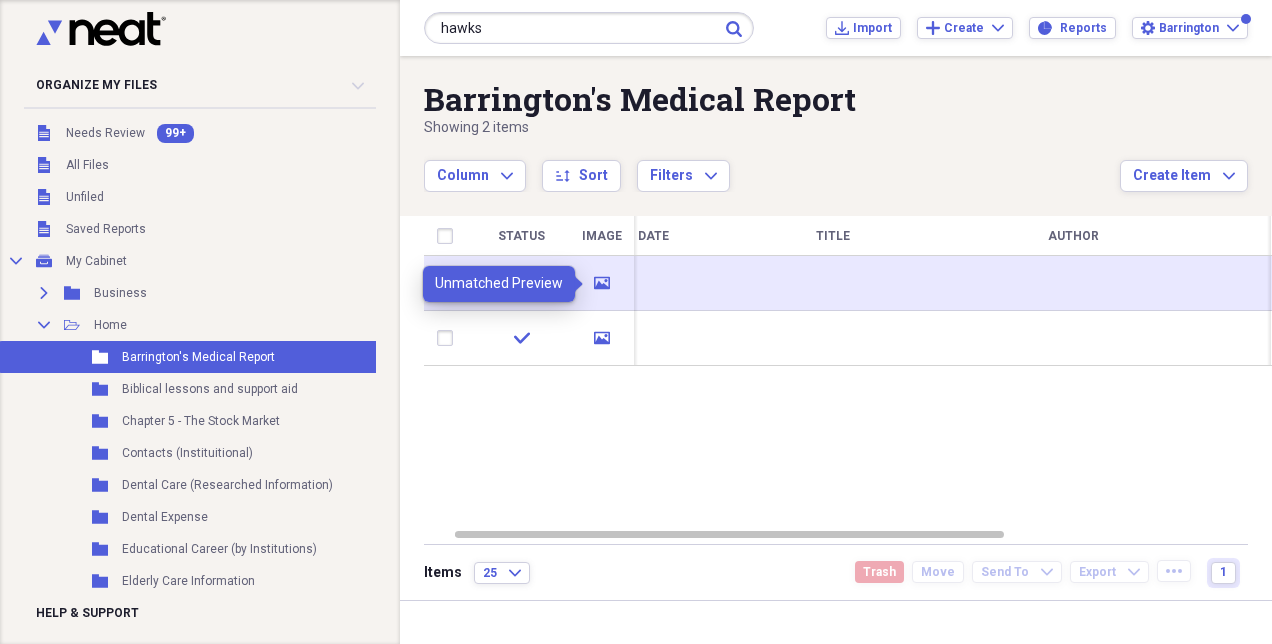click 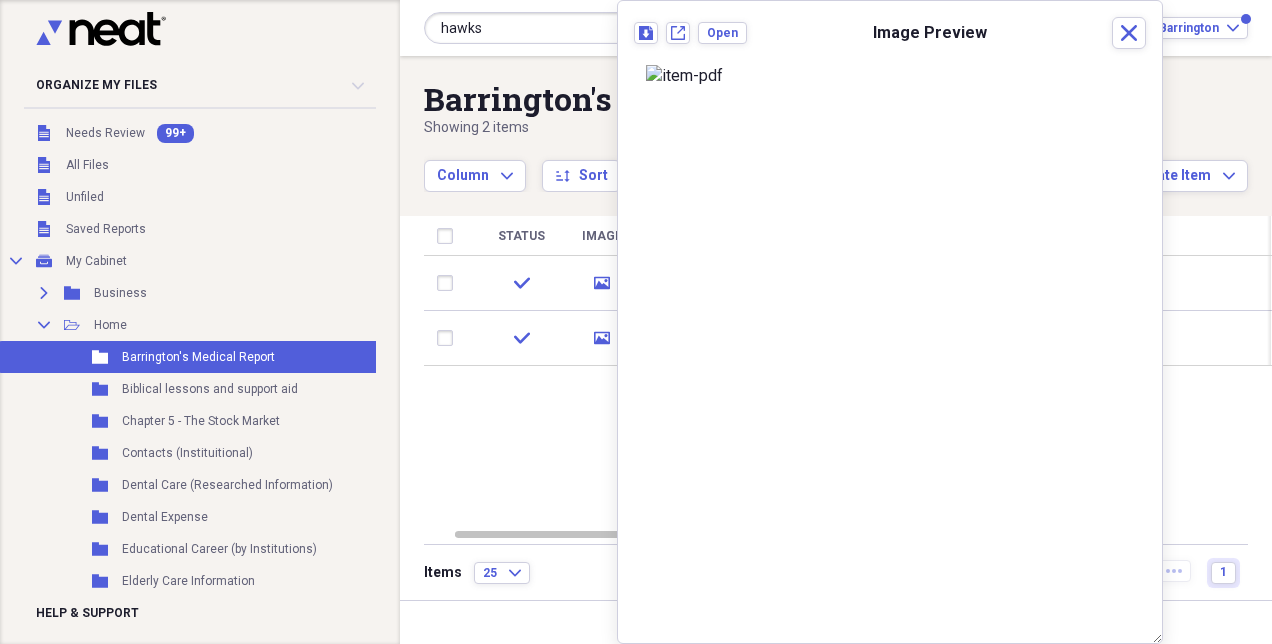 scroll, scrollTop: 0, scrollLeft: 0, axis: both 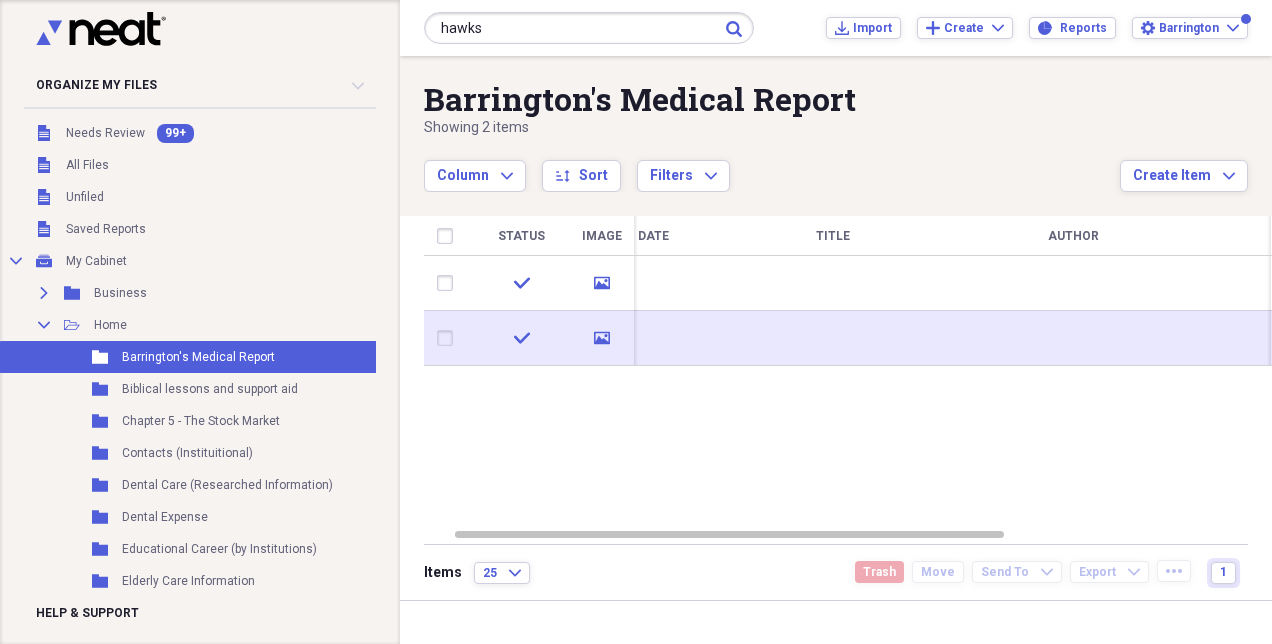 click on "check" at bounding box center [521, 338] 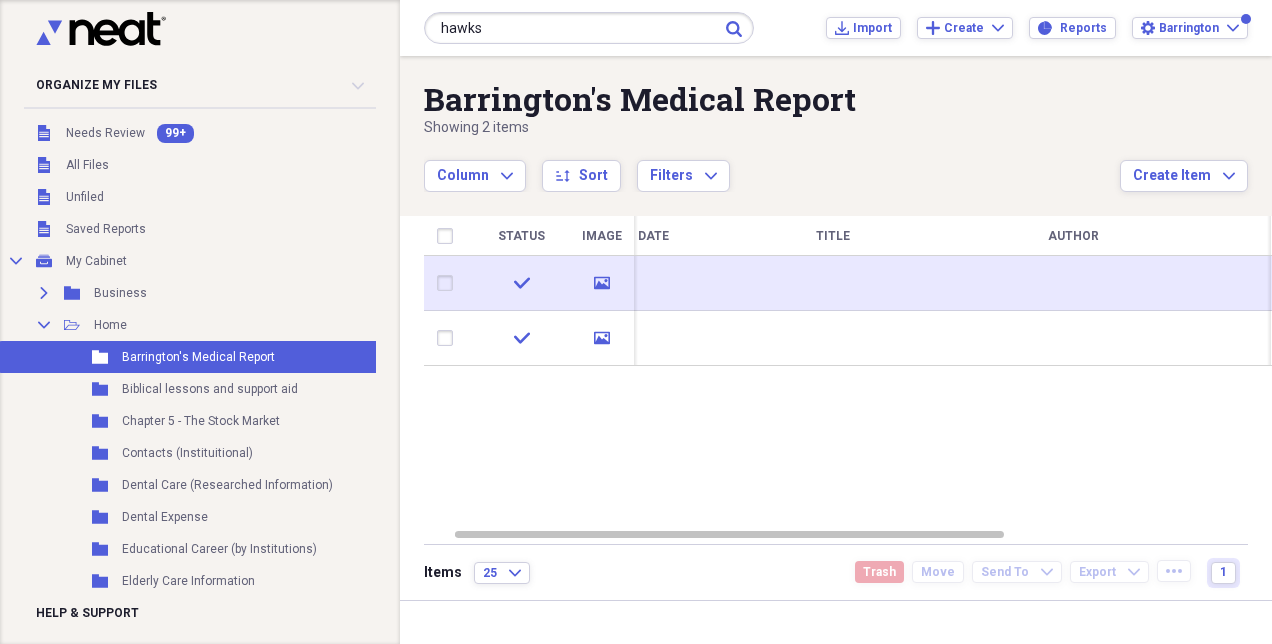 click on "check" at bounding box center [521, 283] 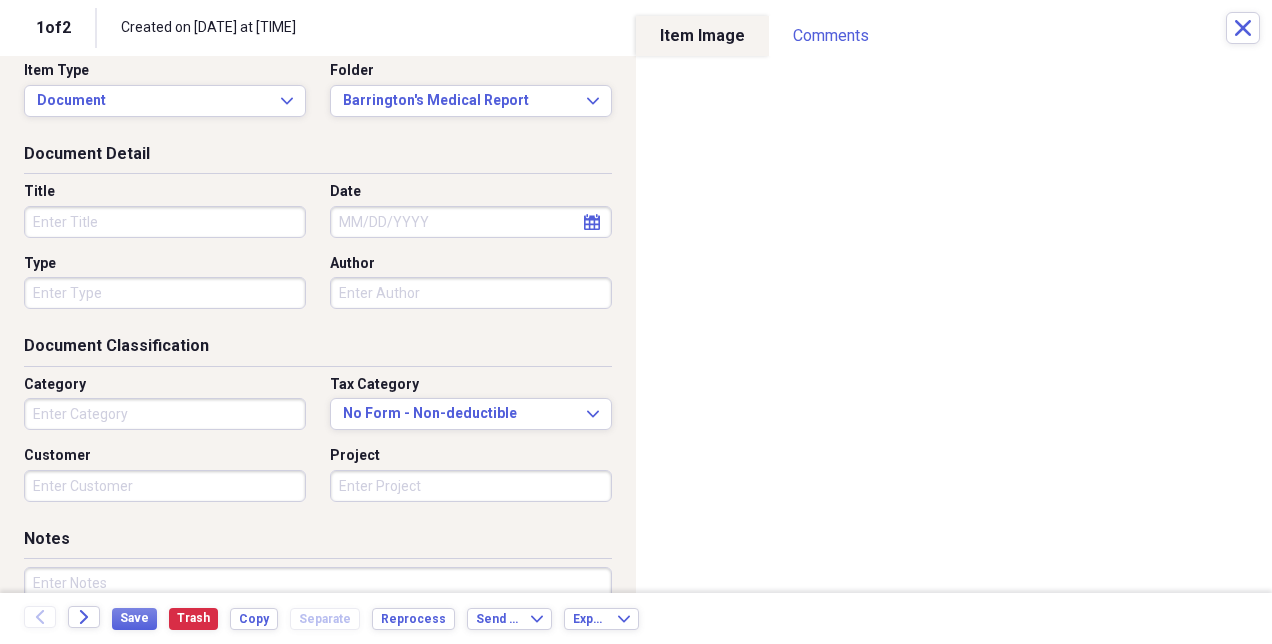 scroll, scrollTop: 20, scrollLeft: 0, axis: vertical 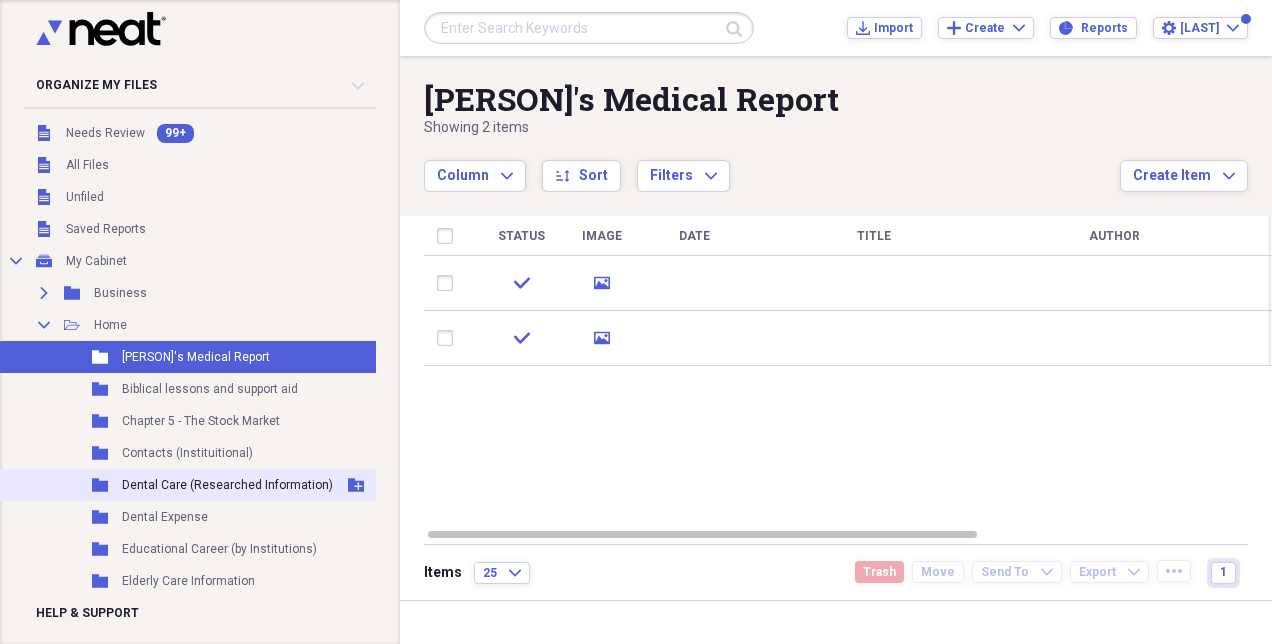 click on "Dental Care (Researched Information)" at bounding box center [227, 485] 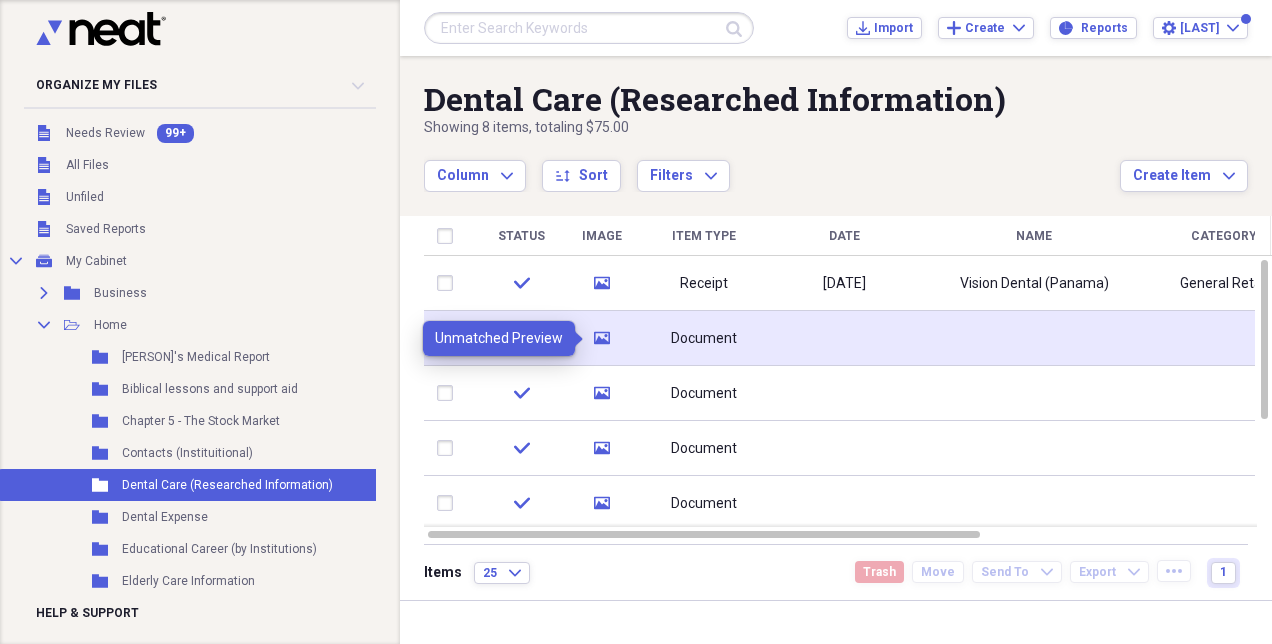 click on "media" 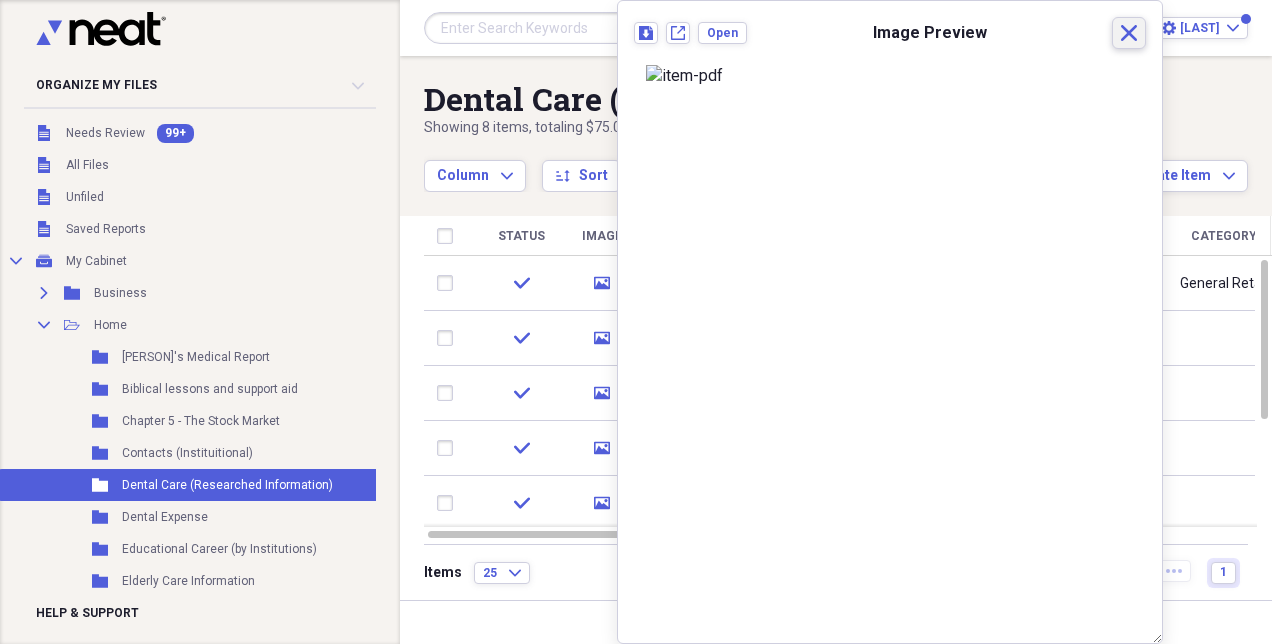 click on "Close" at bounding box center [1129, 33] 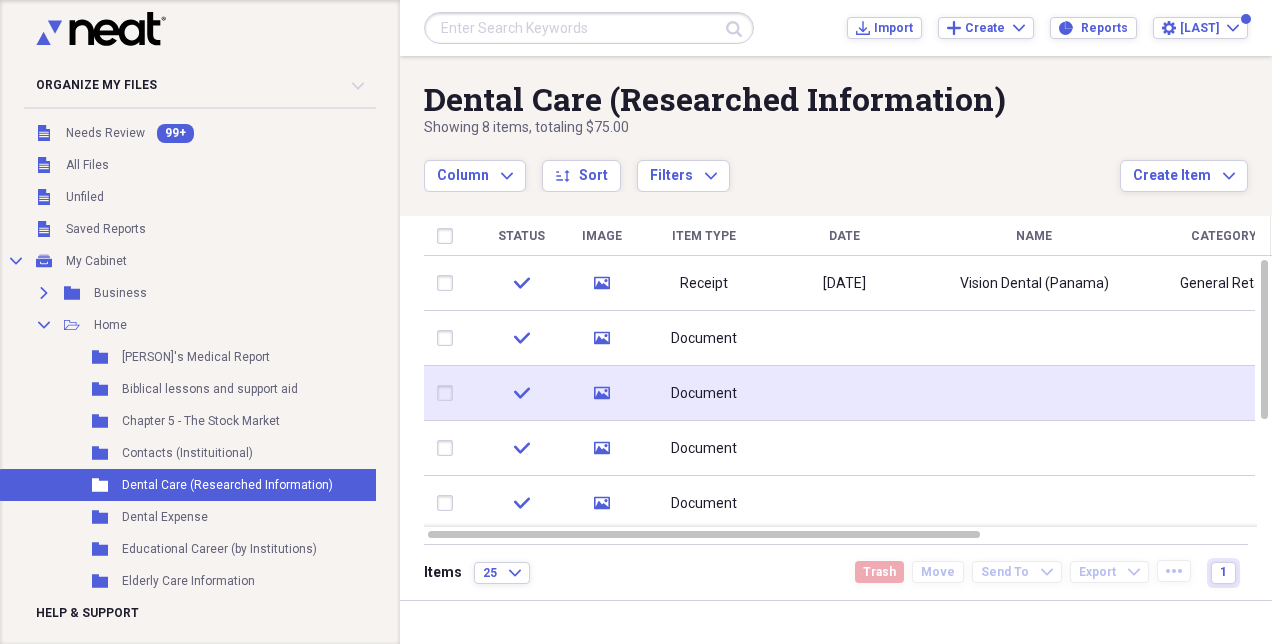 click on "Document" at bounding box center (704, 394) 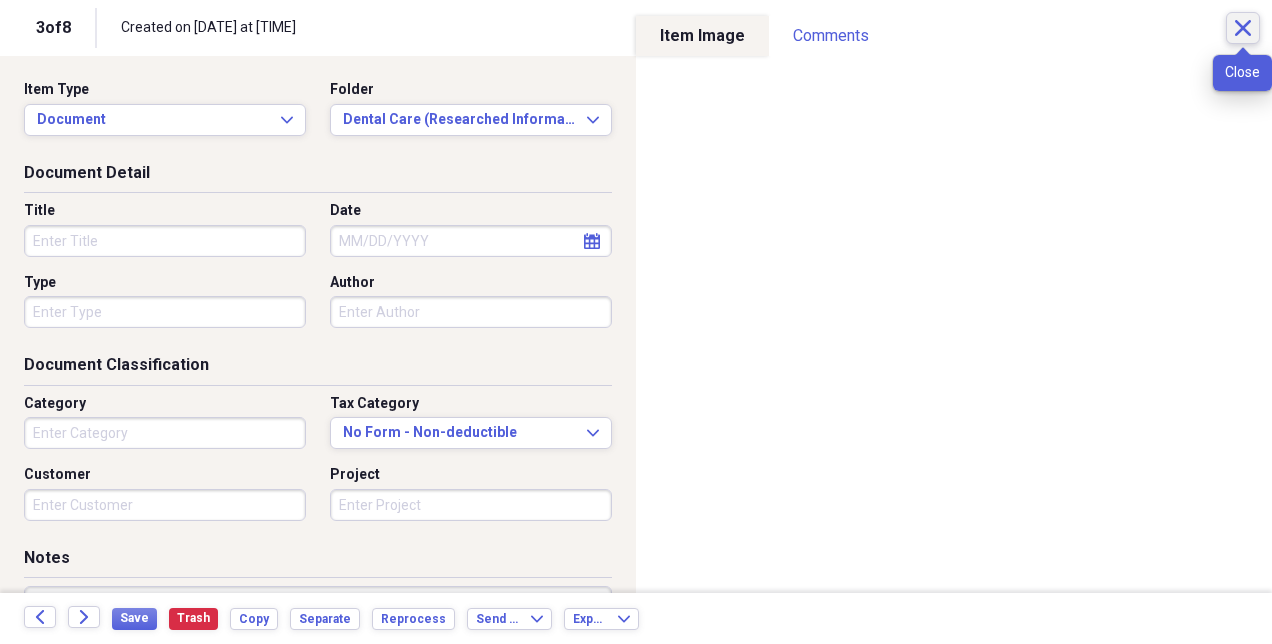 click on "Close" 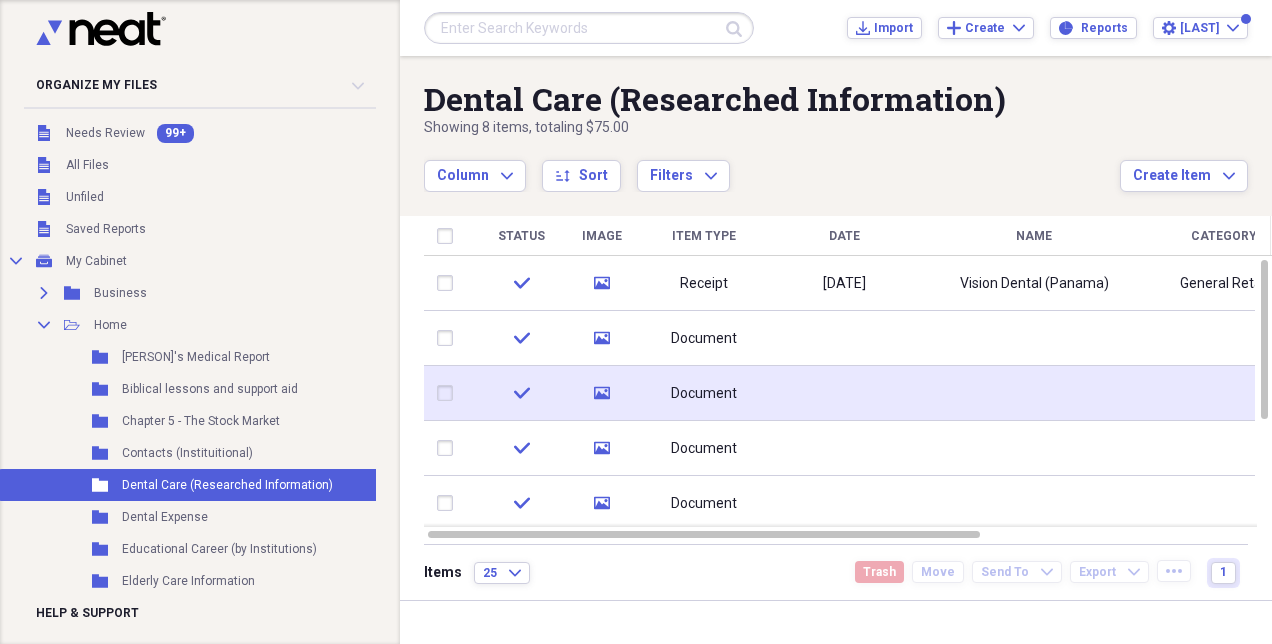 click on "media" at bounding box center [601, 393] 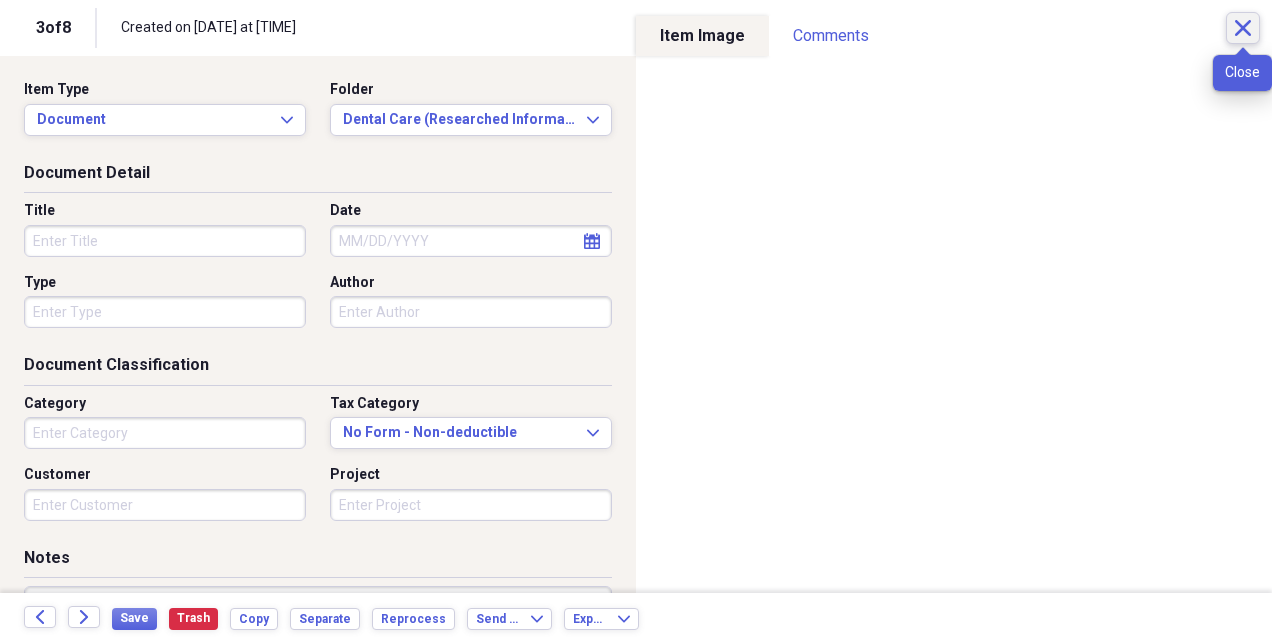 click on "Close" 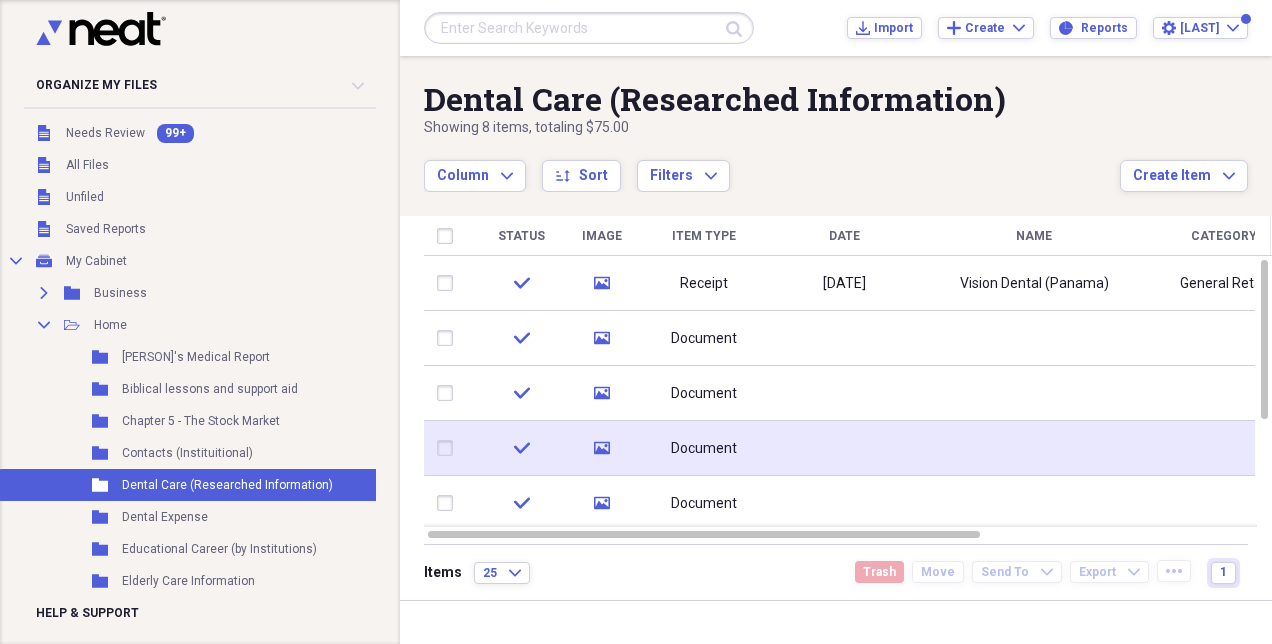 click on "Document" at bounding box center [704, 448] 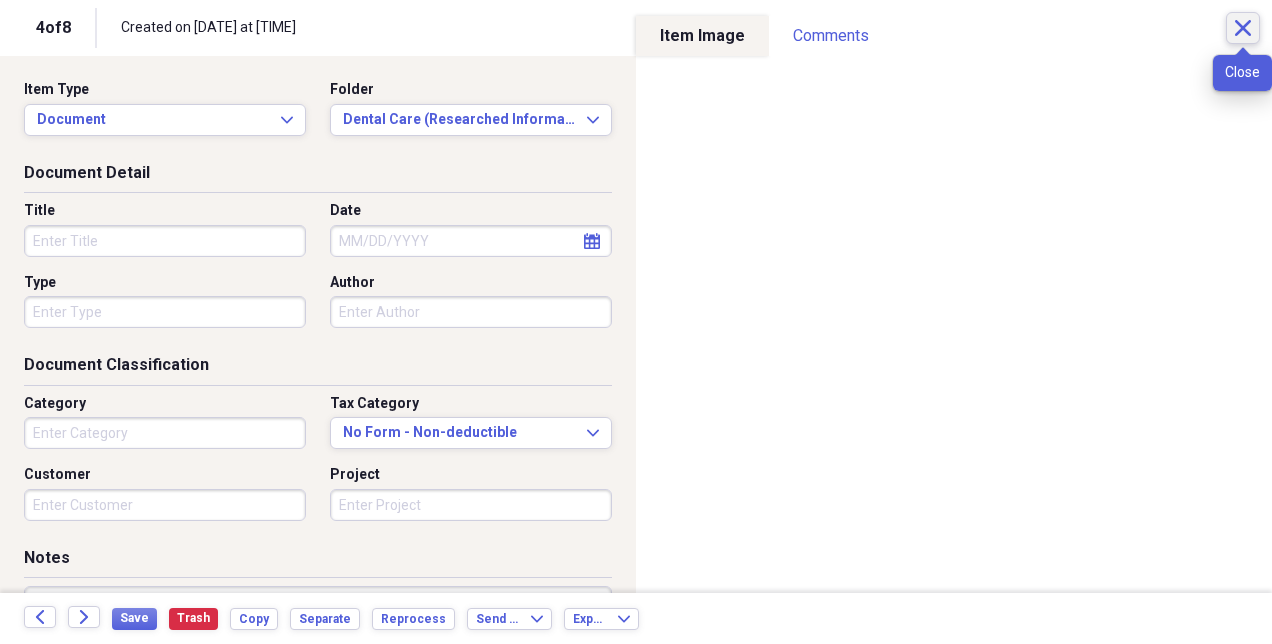 click 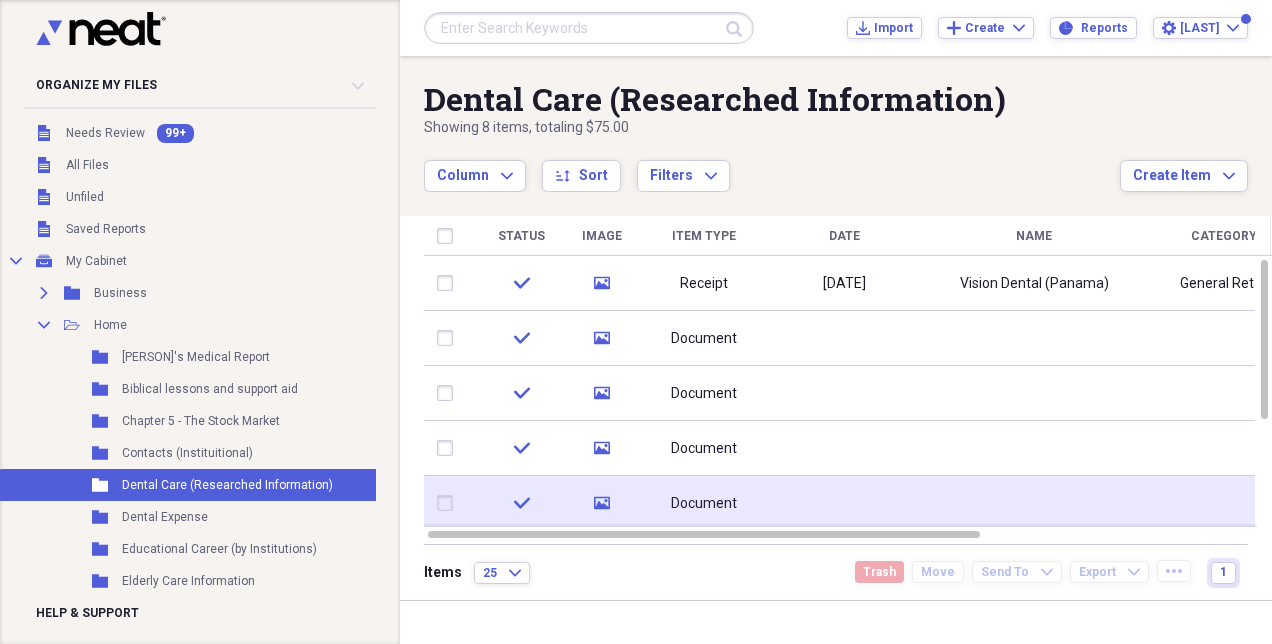 click on "Document" at bounding box center [704, 503] 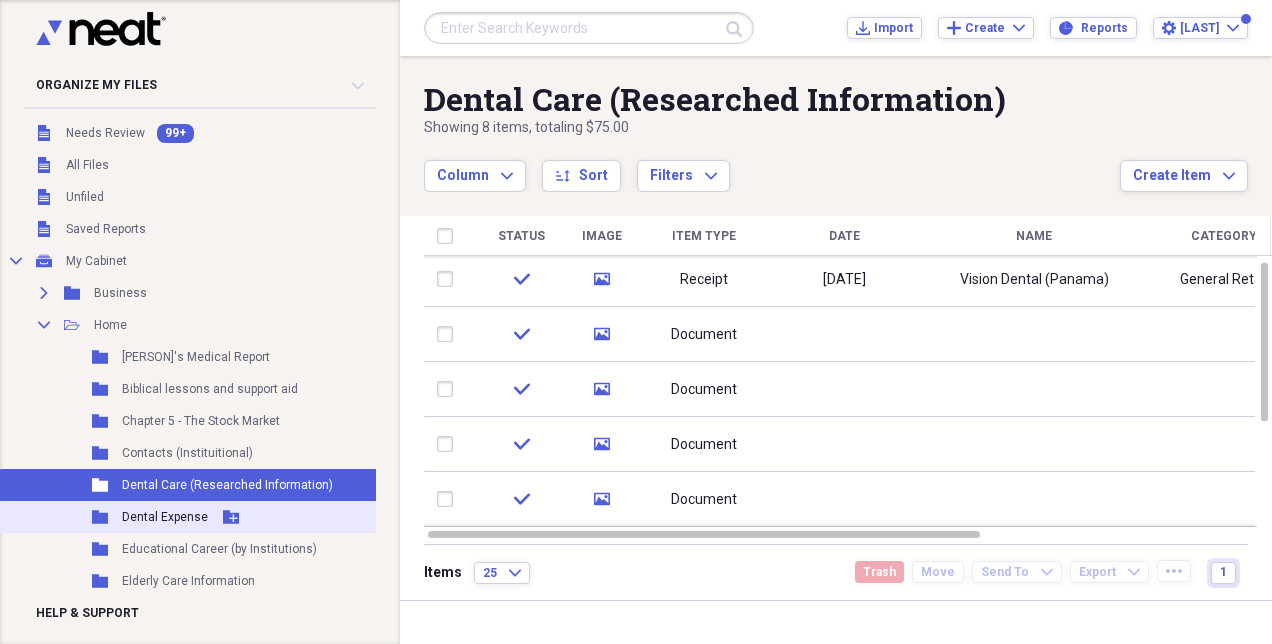 click on "Folder Dental Expense Add Folder" at bounding box center [319, 517] 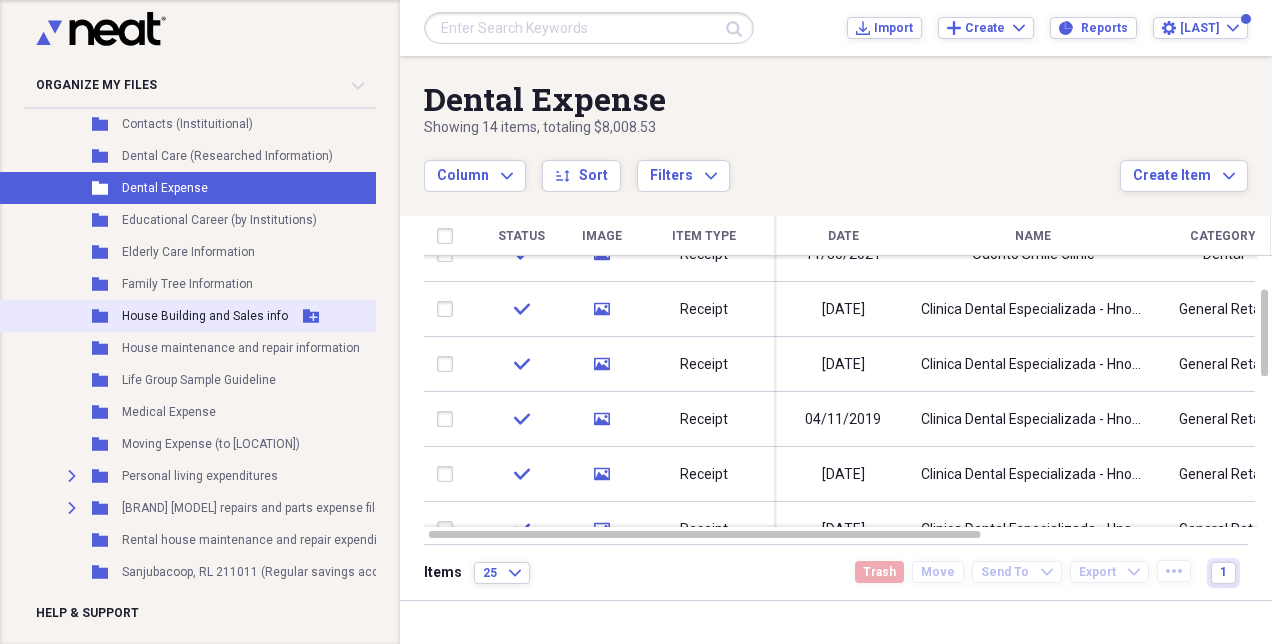 scroll, scrollTop: 332, scrollLeft: 0, axis: vertical 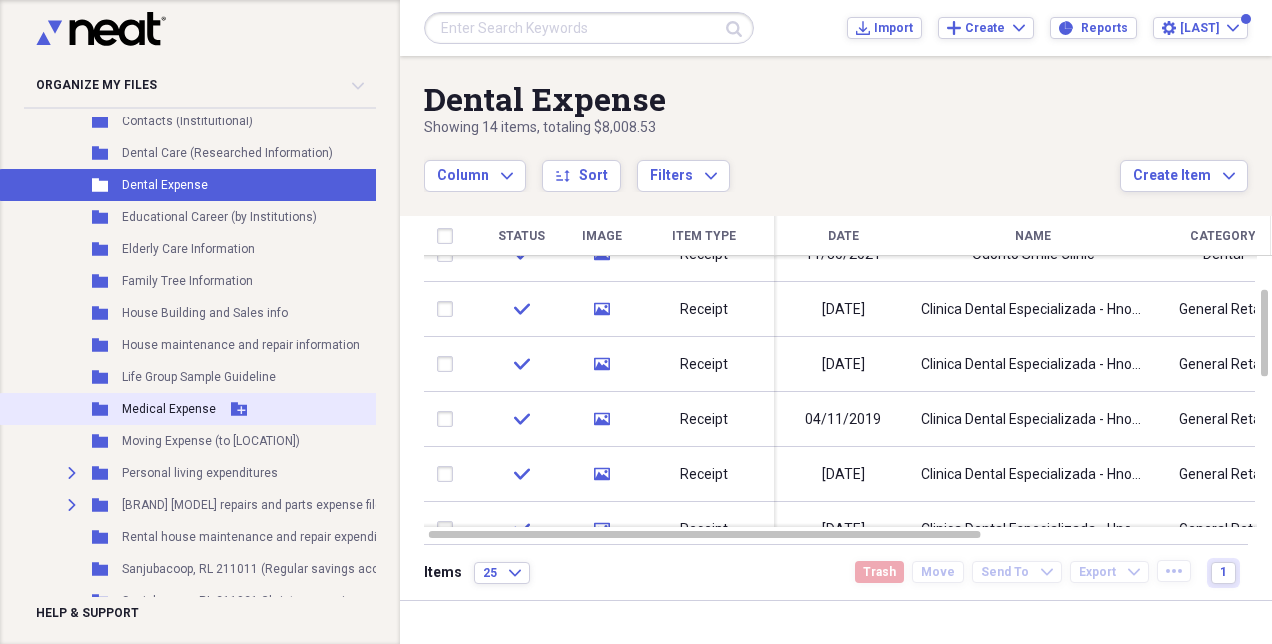 click on "Medical Expense" at bounding box center [169, 409] 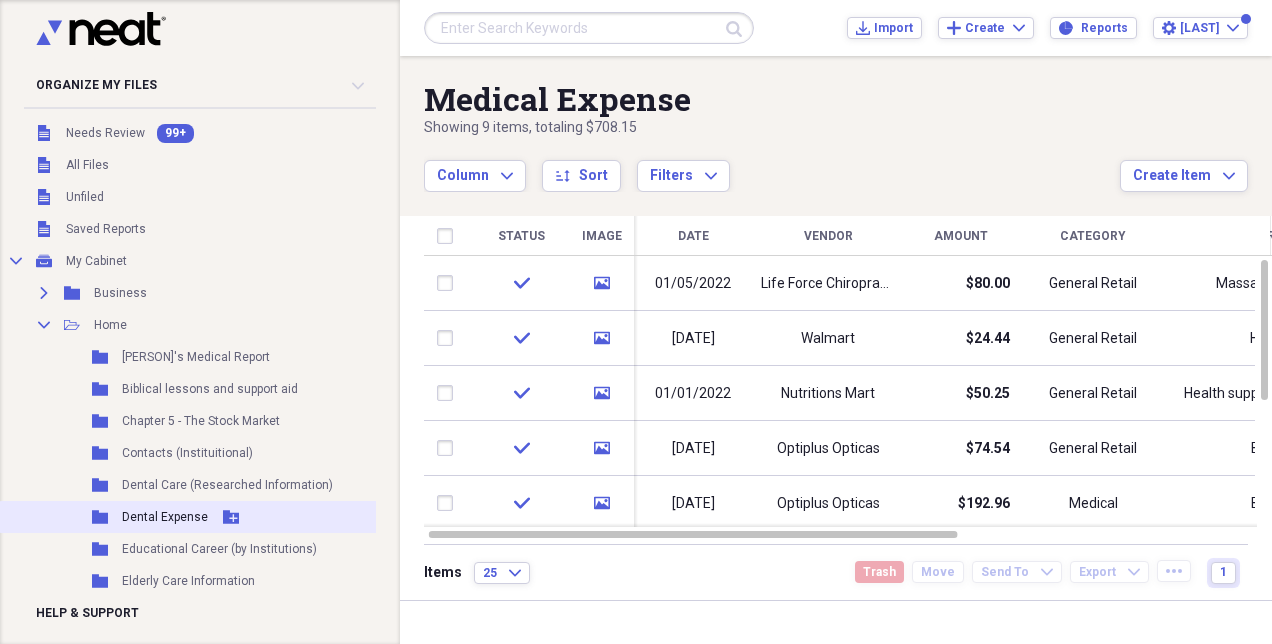 scroll, scrollTop: 0, scrollLeft: 0, axis: both 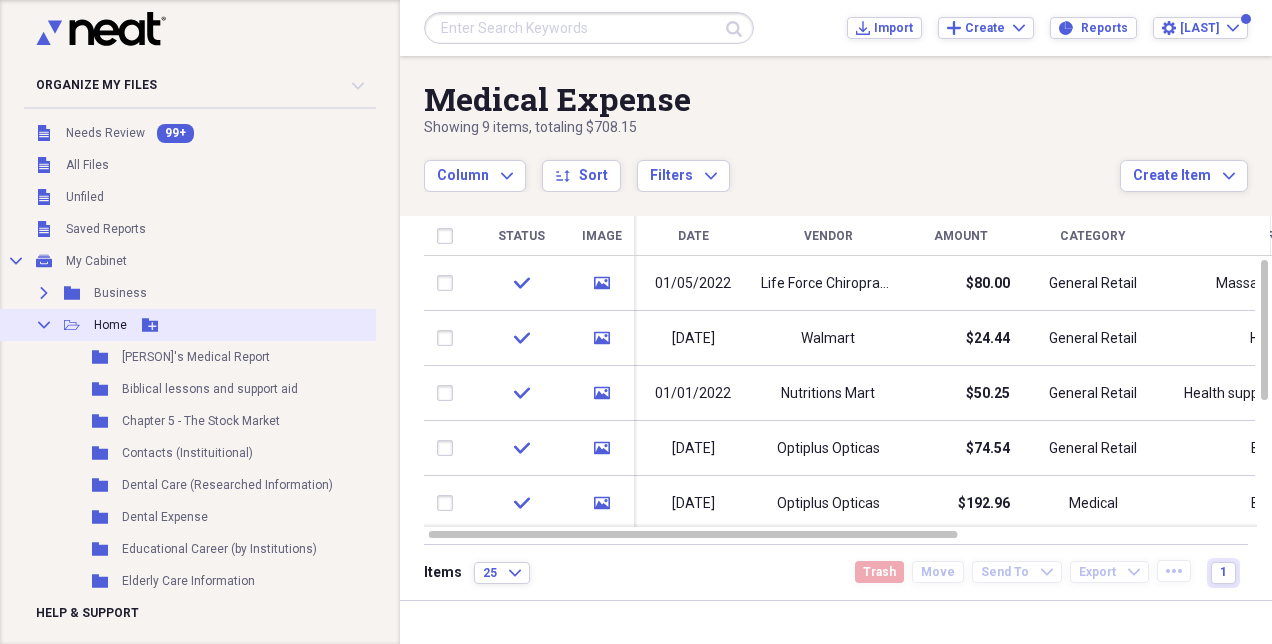 click on "Collapse" 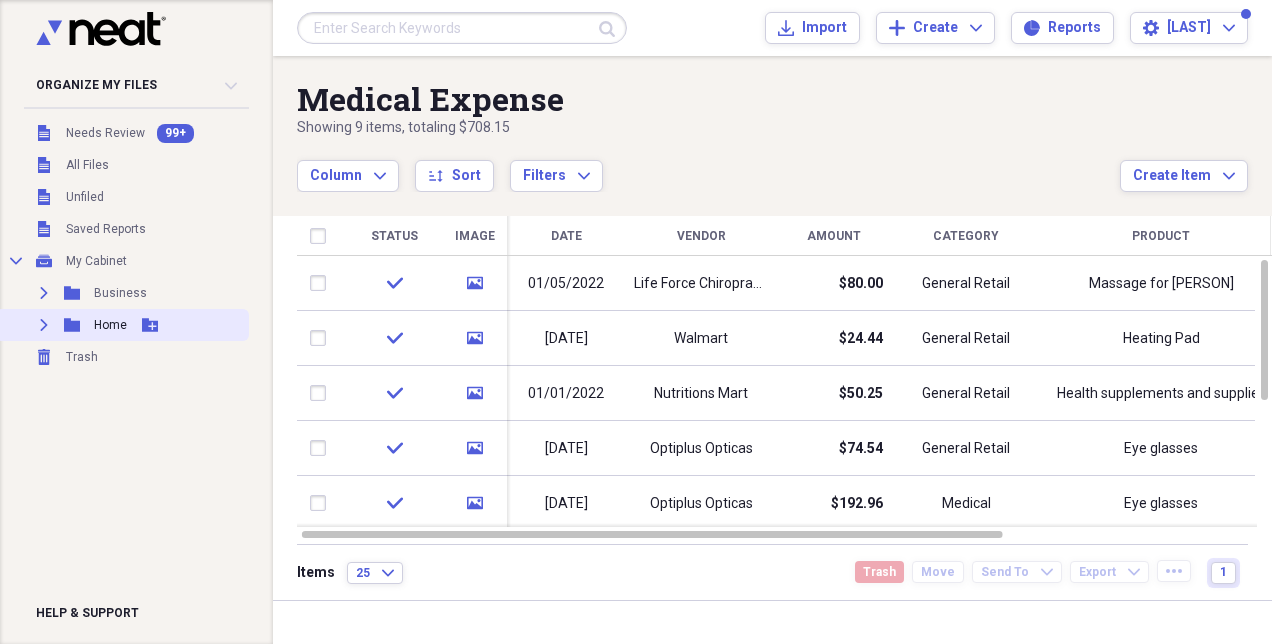 click on "Expand" 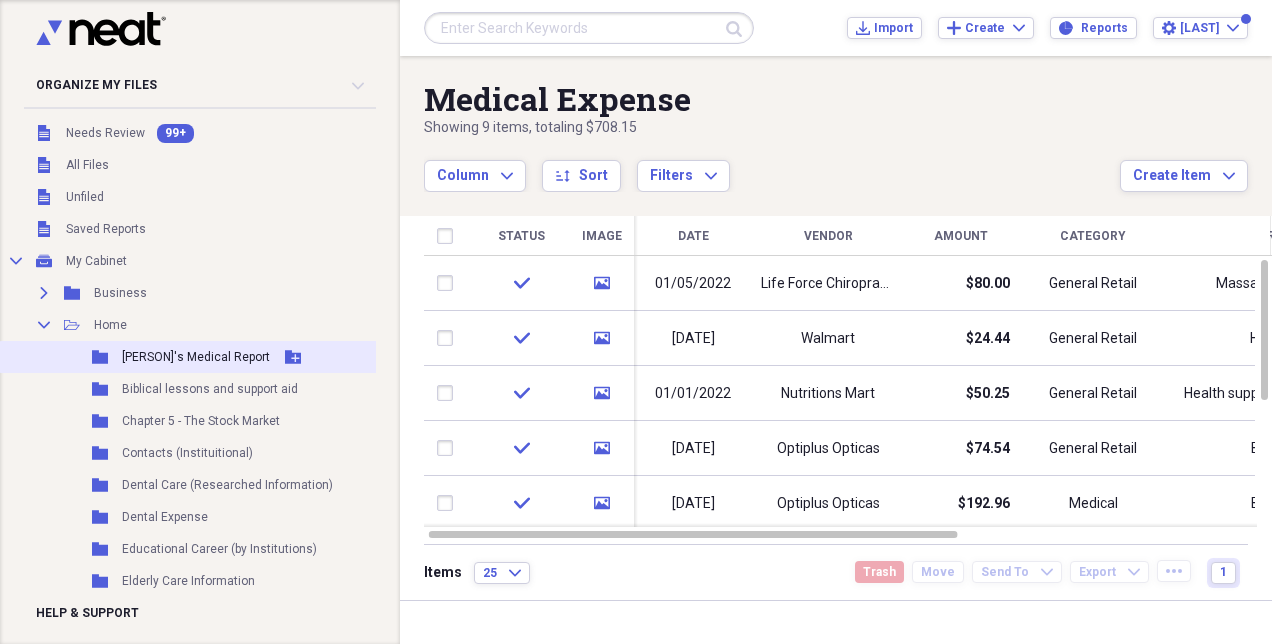 click on "[PERSON]'s Medical Report" at bounding box center [196, 357] 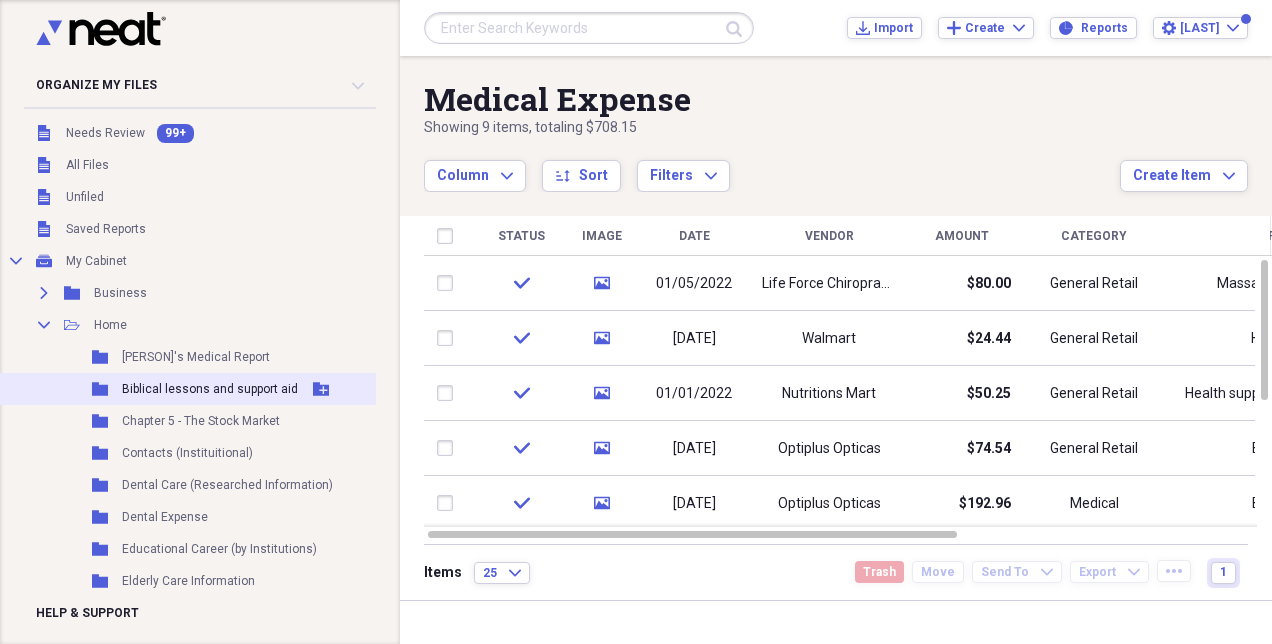 click on "Biblical lessons and support aid" at bounding box center [210, 389] 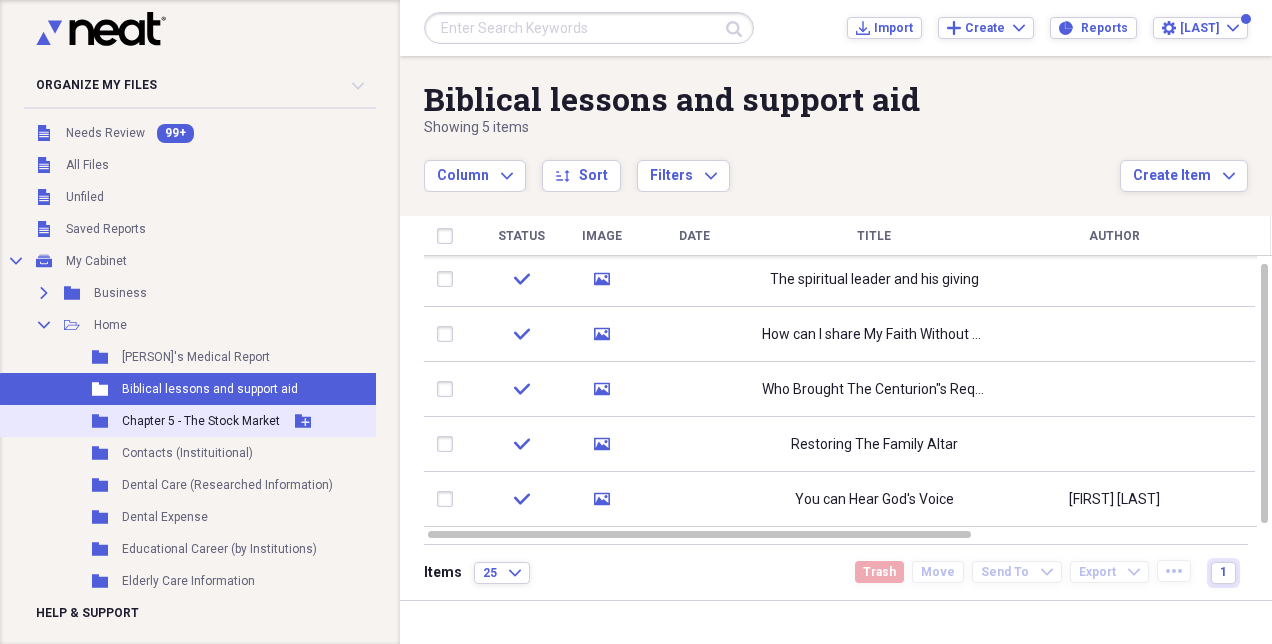 click on "Folder Chapter 5 - The Stock Market Add Folder" at bounding box center (319, 421) 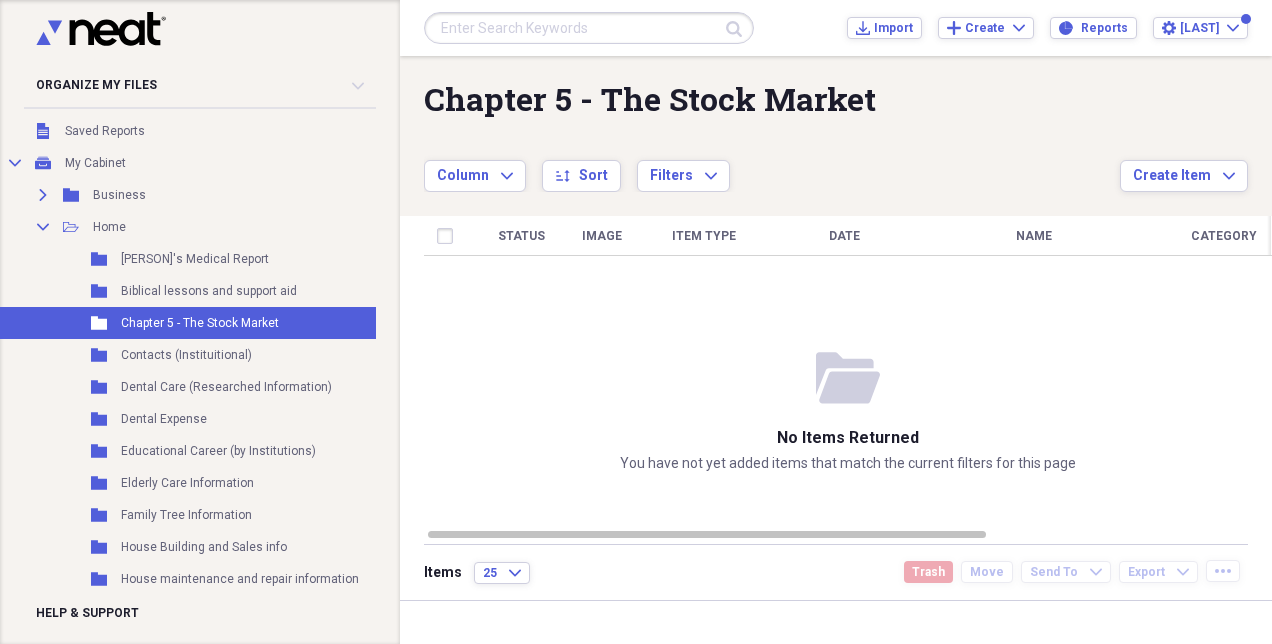 scroll, scrollTop: 0, scrollLeft: 1, axis: horizontal 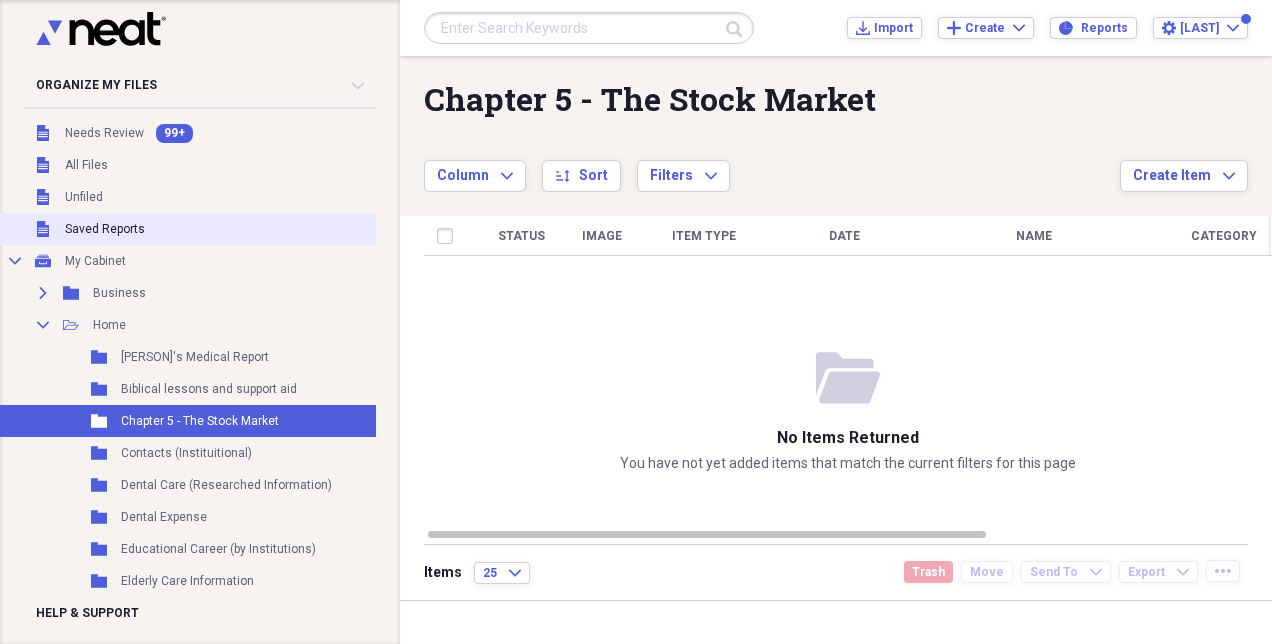 click on "Saved Reports" at bounding box center (105, 229) 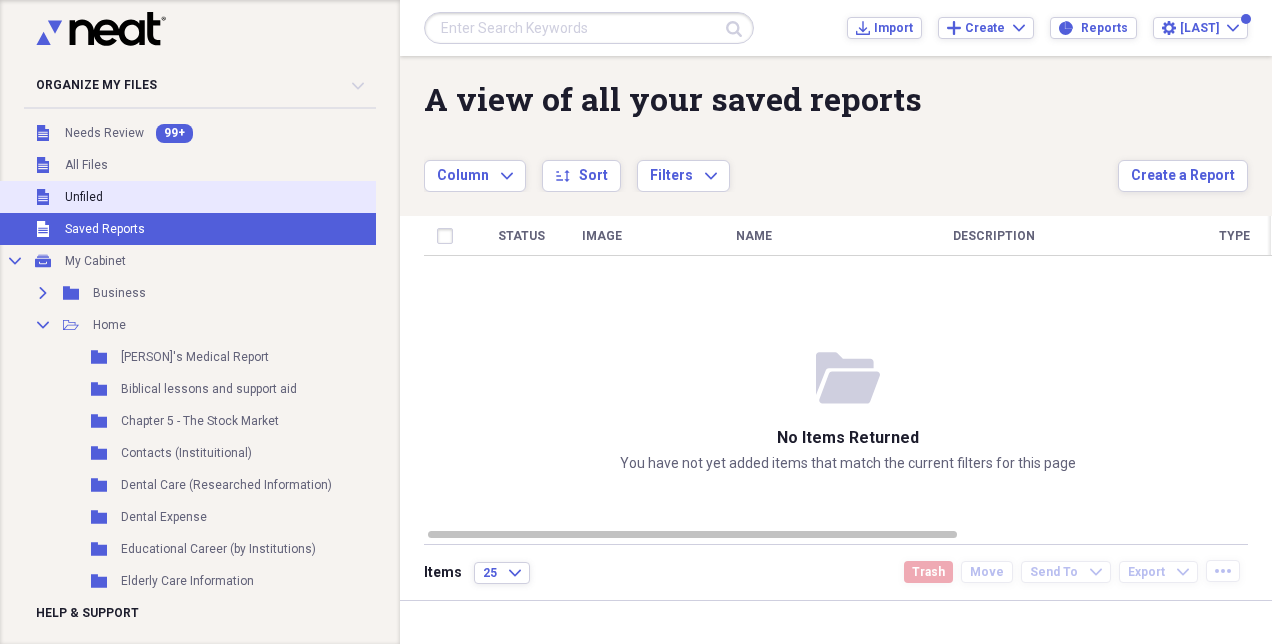 click on "Unfiled" at bounding box center (84, 197) 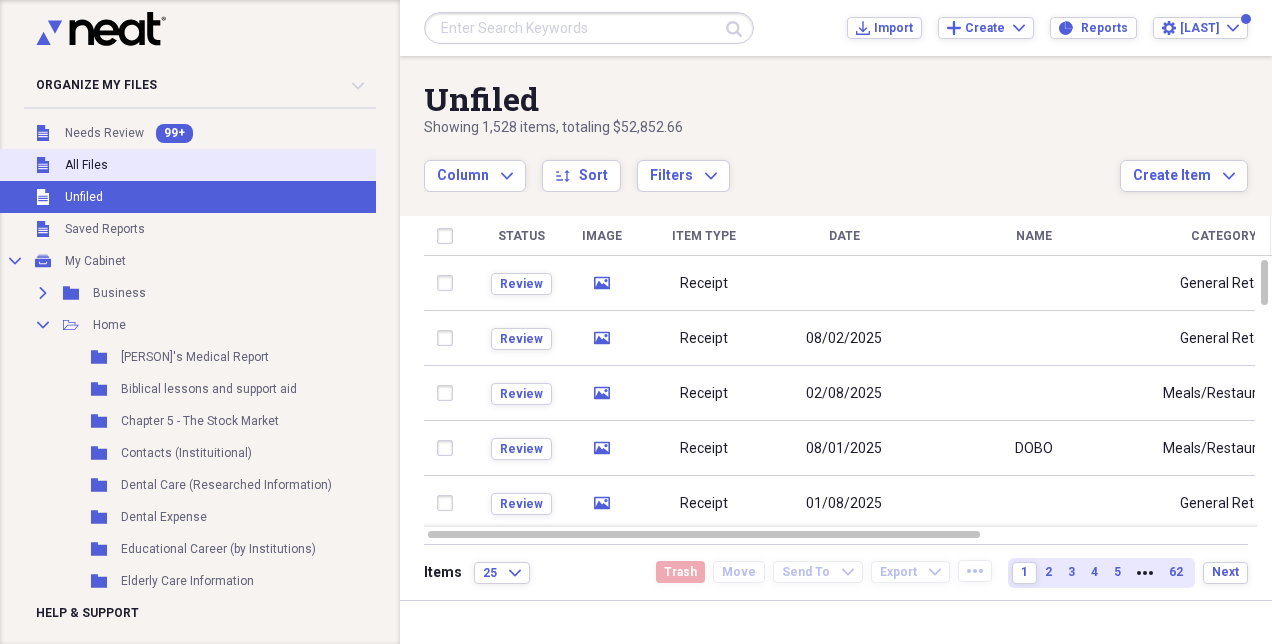 click on "All Files" at bounding box center (86, 165) 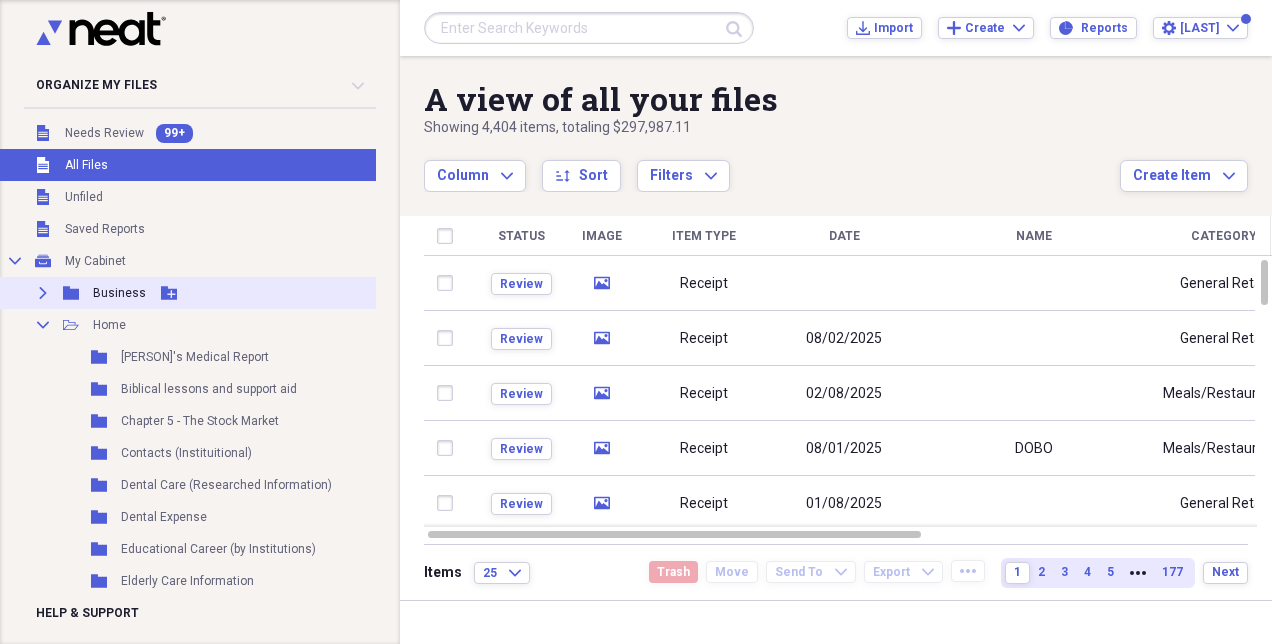 click on "Business" at bounding box center [119, 293] 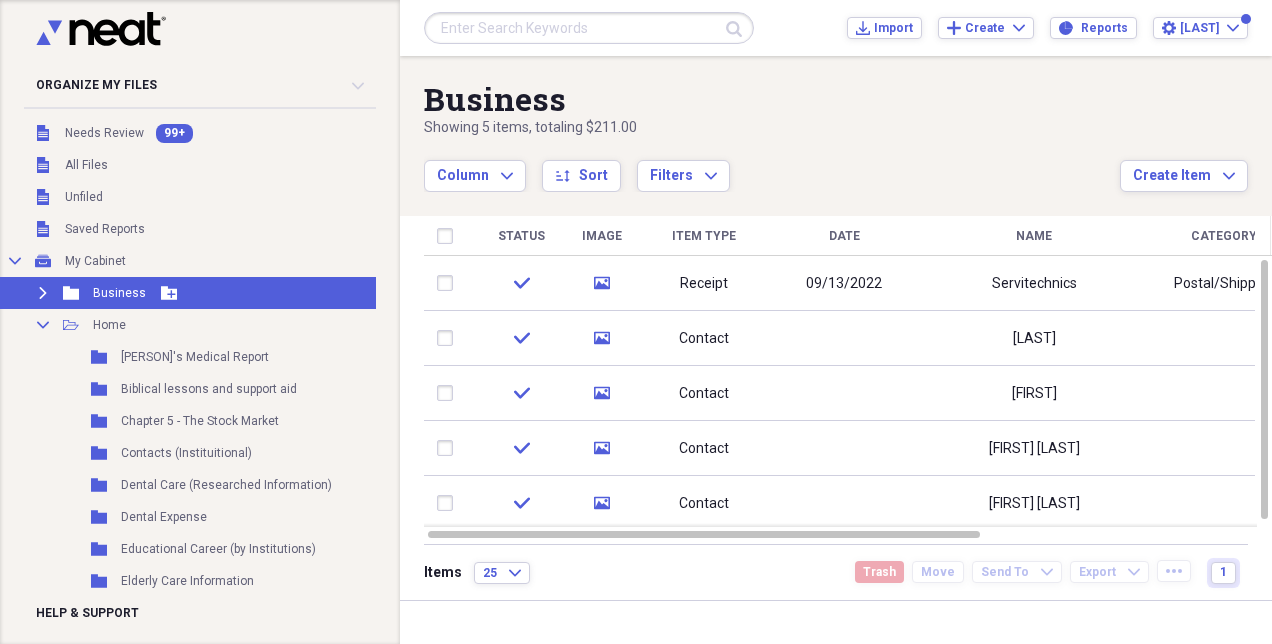 click on "Expand" at bounding box center [43, 293] 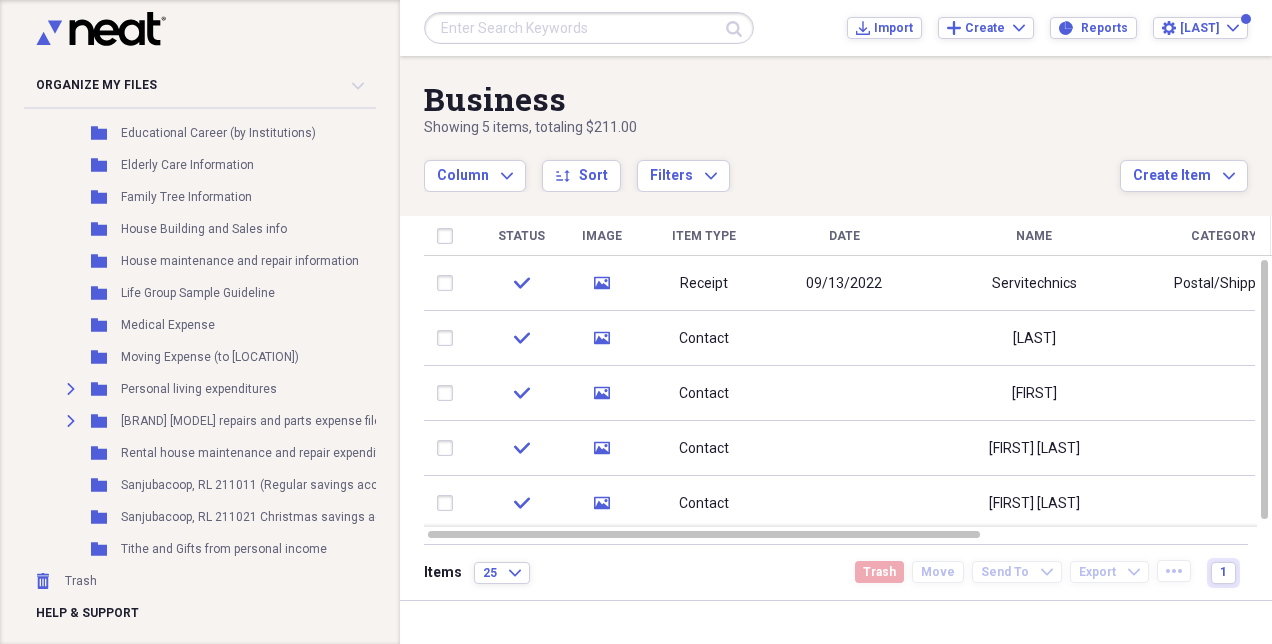 scroll, scrollTop: 654, scrollLeft: 1, axis: both 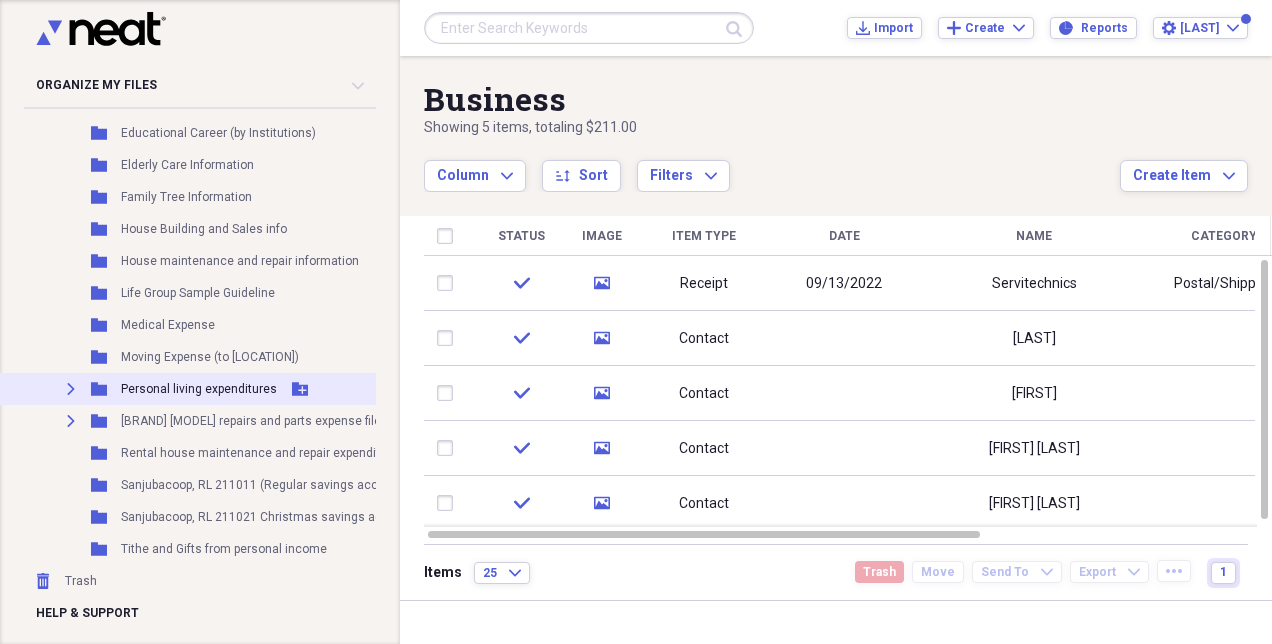 click on "Personal living expenditures" at bounding box center (199, 389) 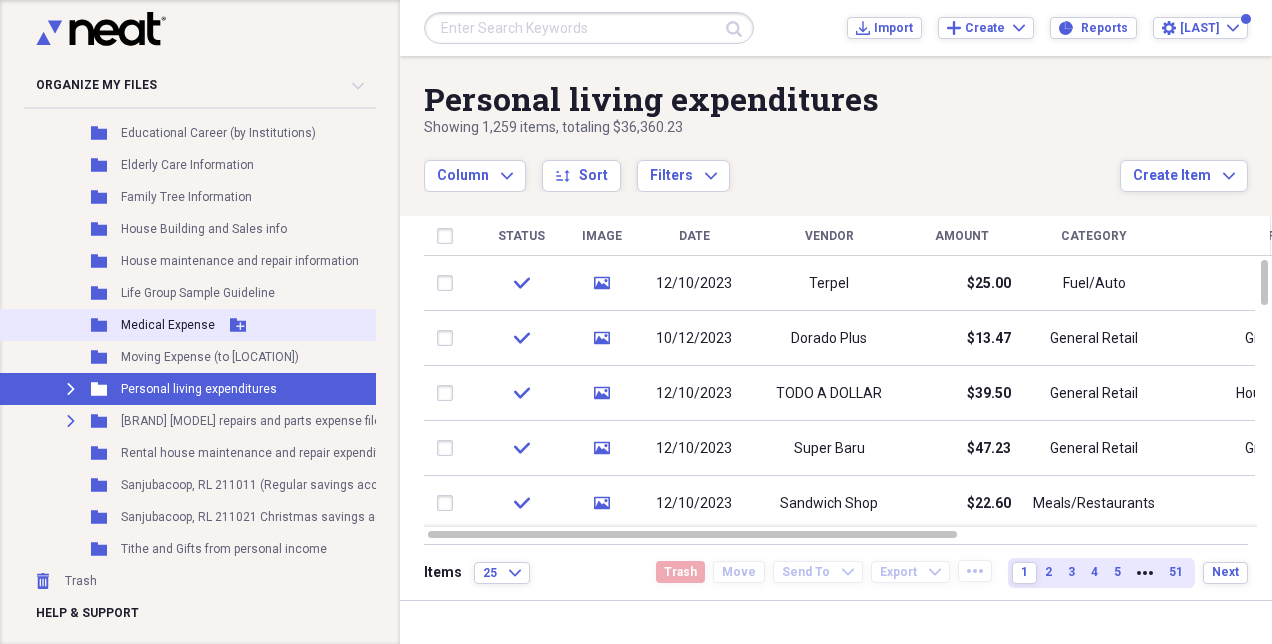 click on "Medical Expense" at bounding box center (168, 325) 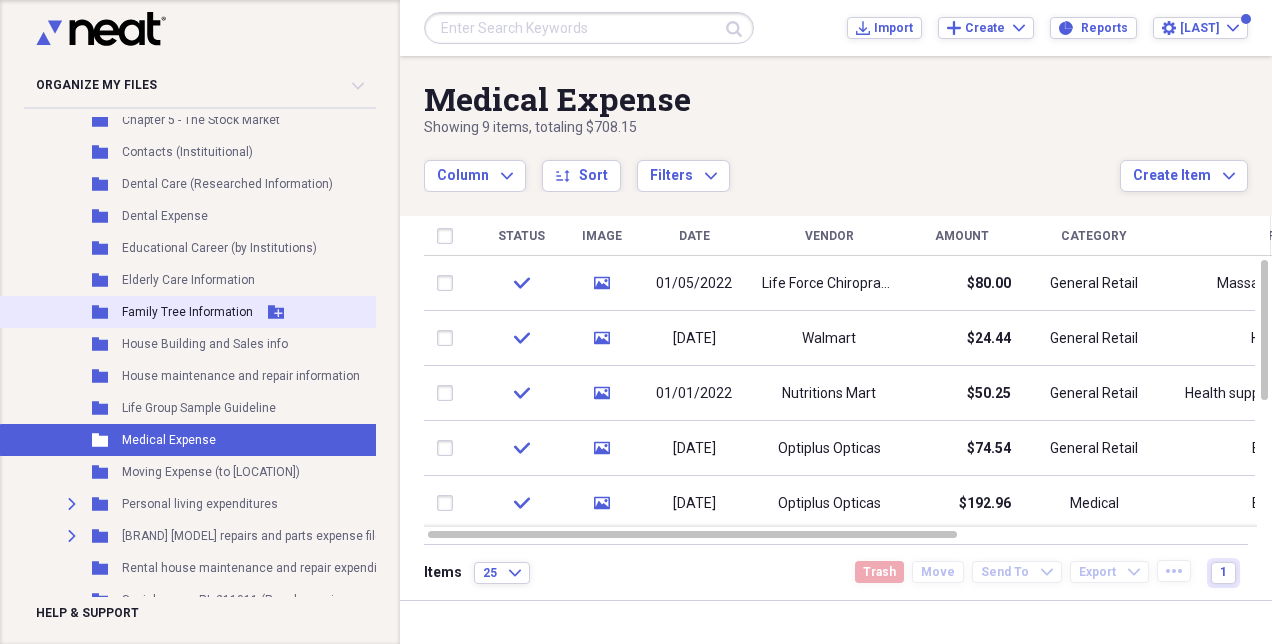 scroll, scrollTop: 399, scrollLeft: 0, axis: vertical 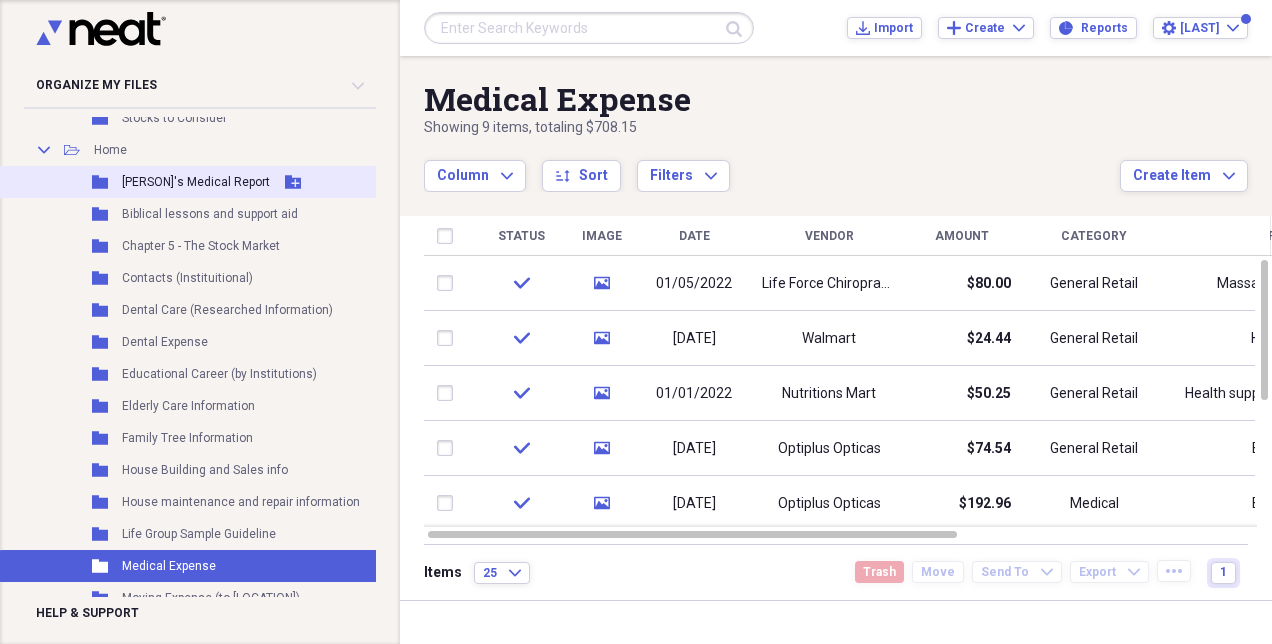 click on "[PERSON]'s Medical Report" at bounding box center (196, 182) 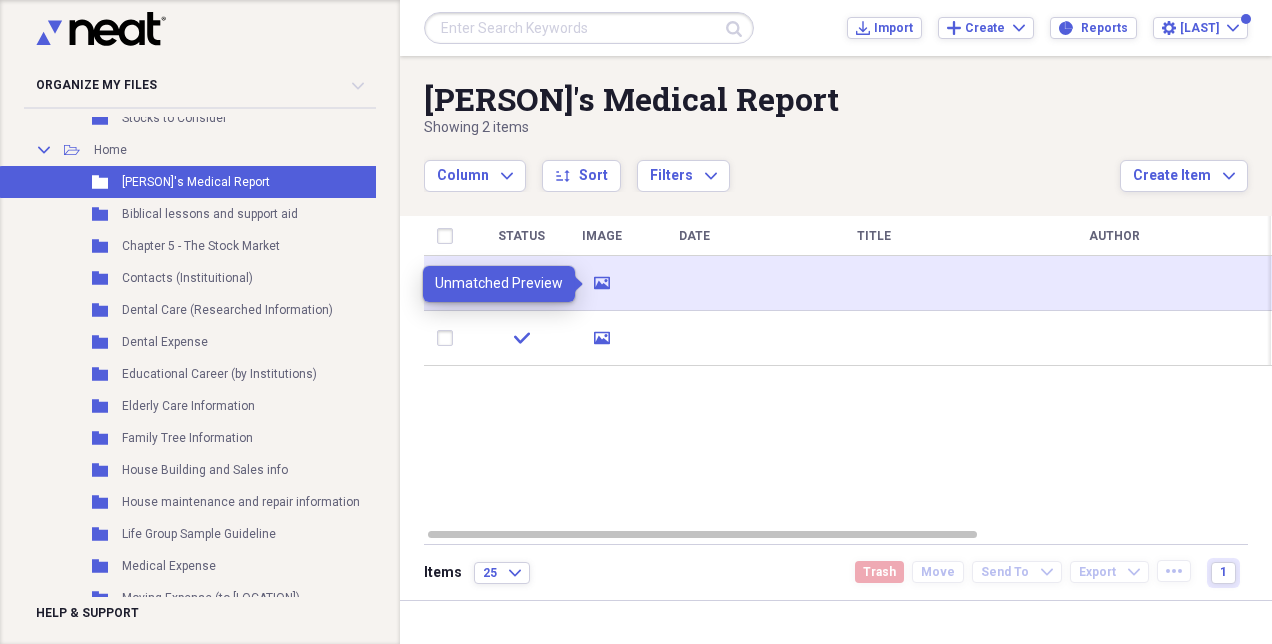 click on "media" 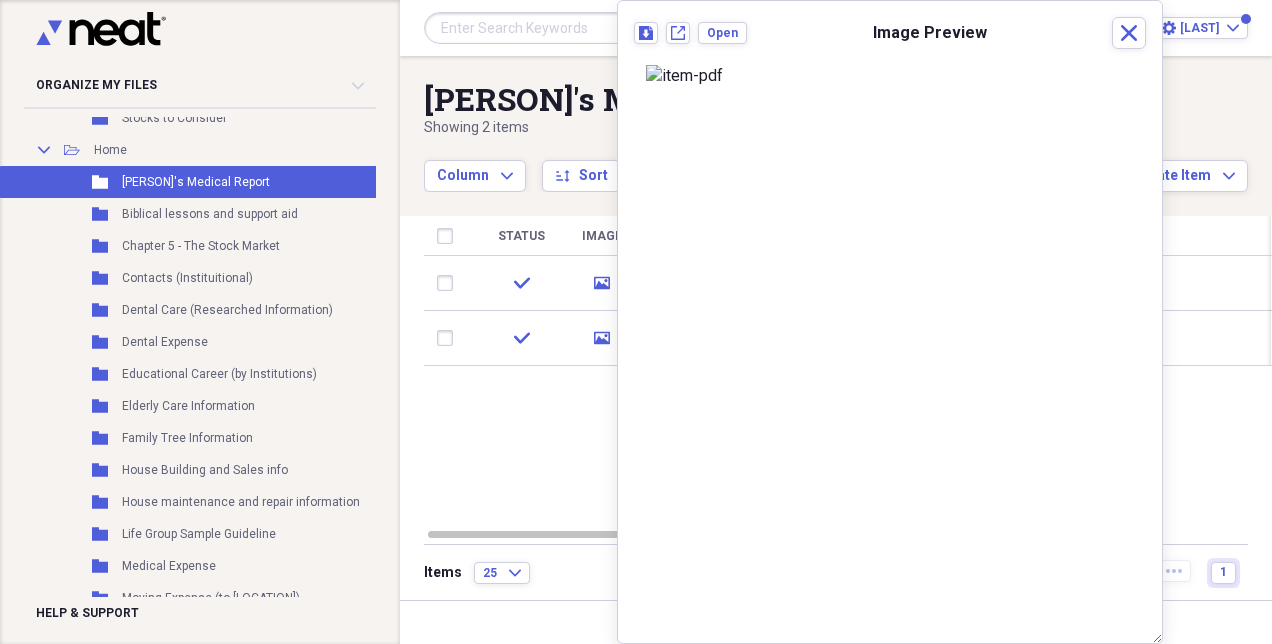 click at bounding box center (890, 76) 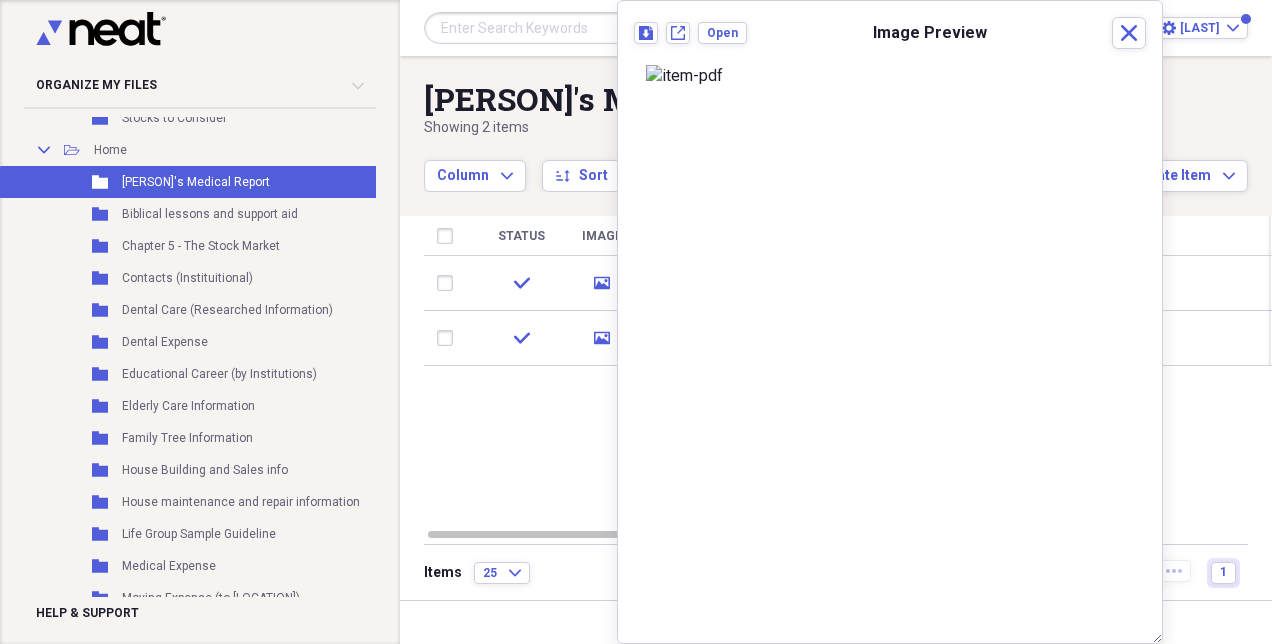 scroll, scrollTop: 399, scrollLeft: 0, axis: vertical 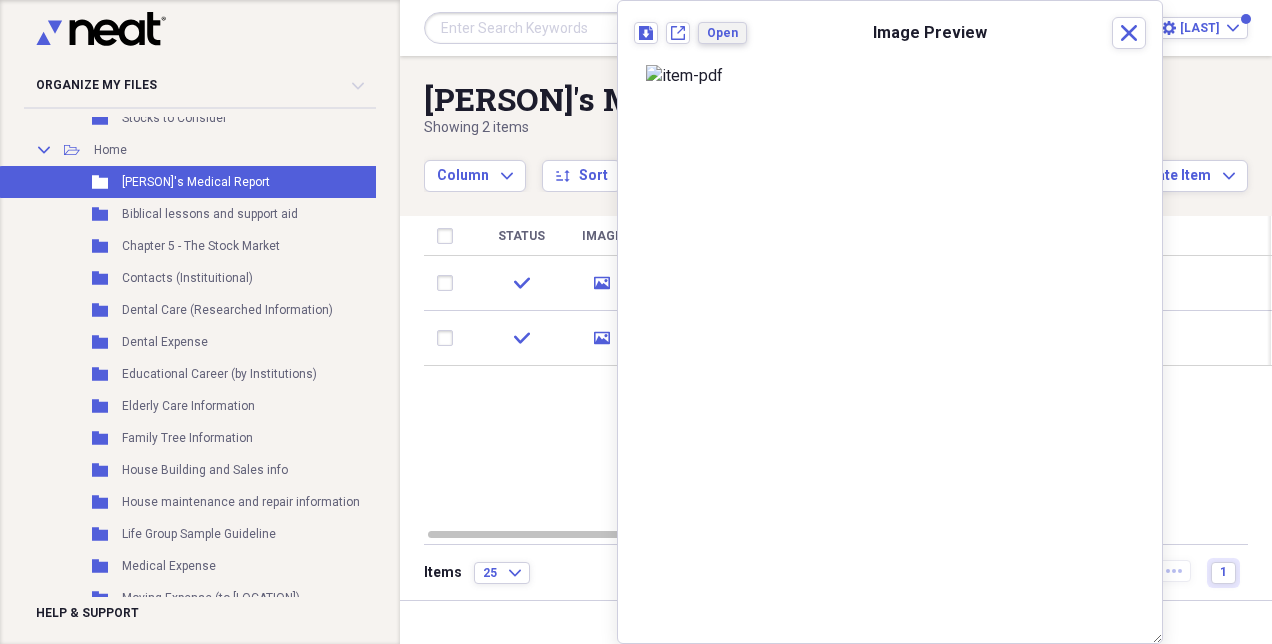 click on "Open" at bounding box center (722, 33) 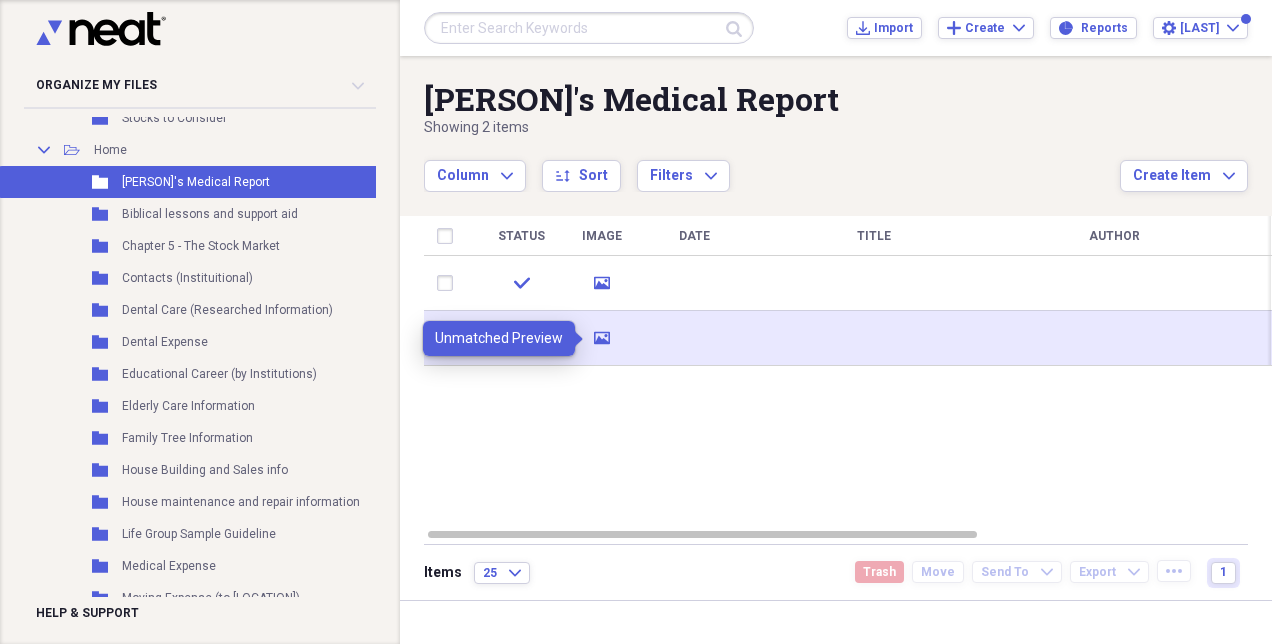 click on "media" 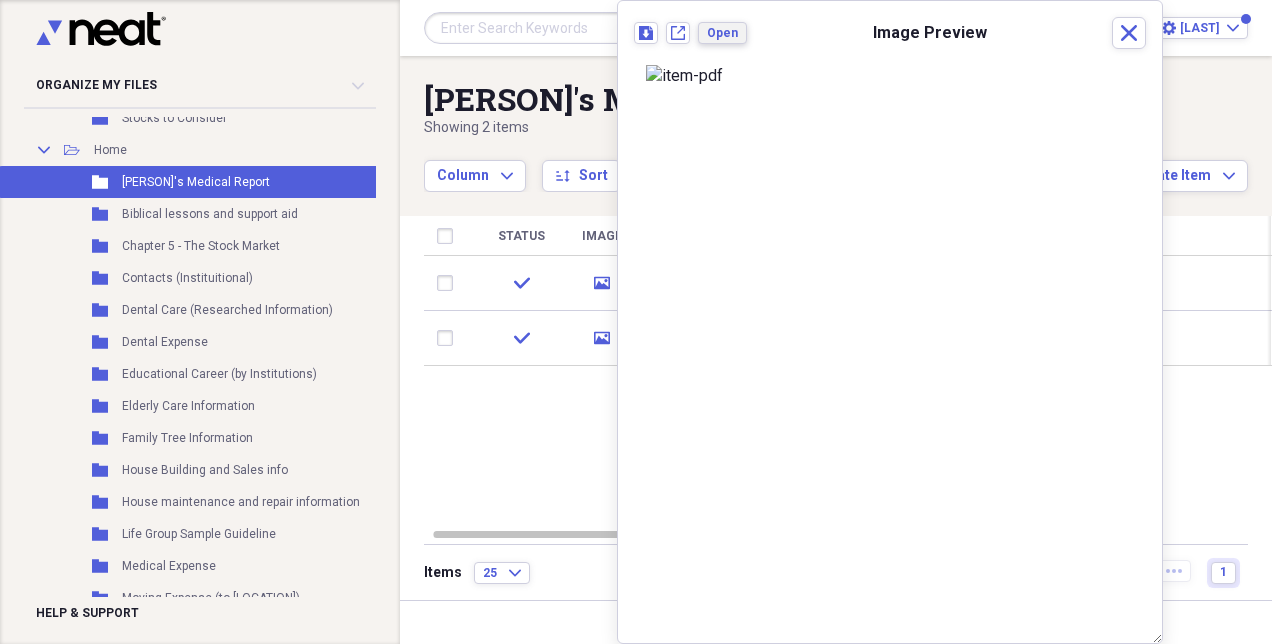 click on "Open" at bounding box center (722, 33) 